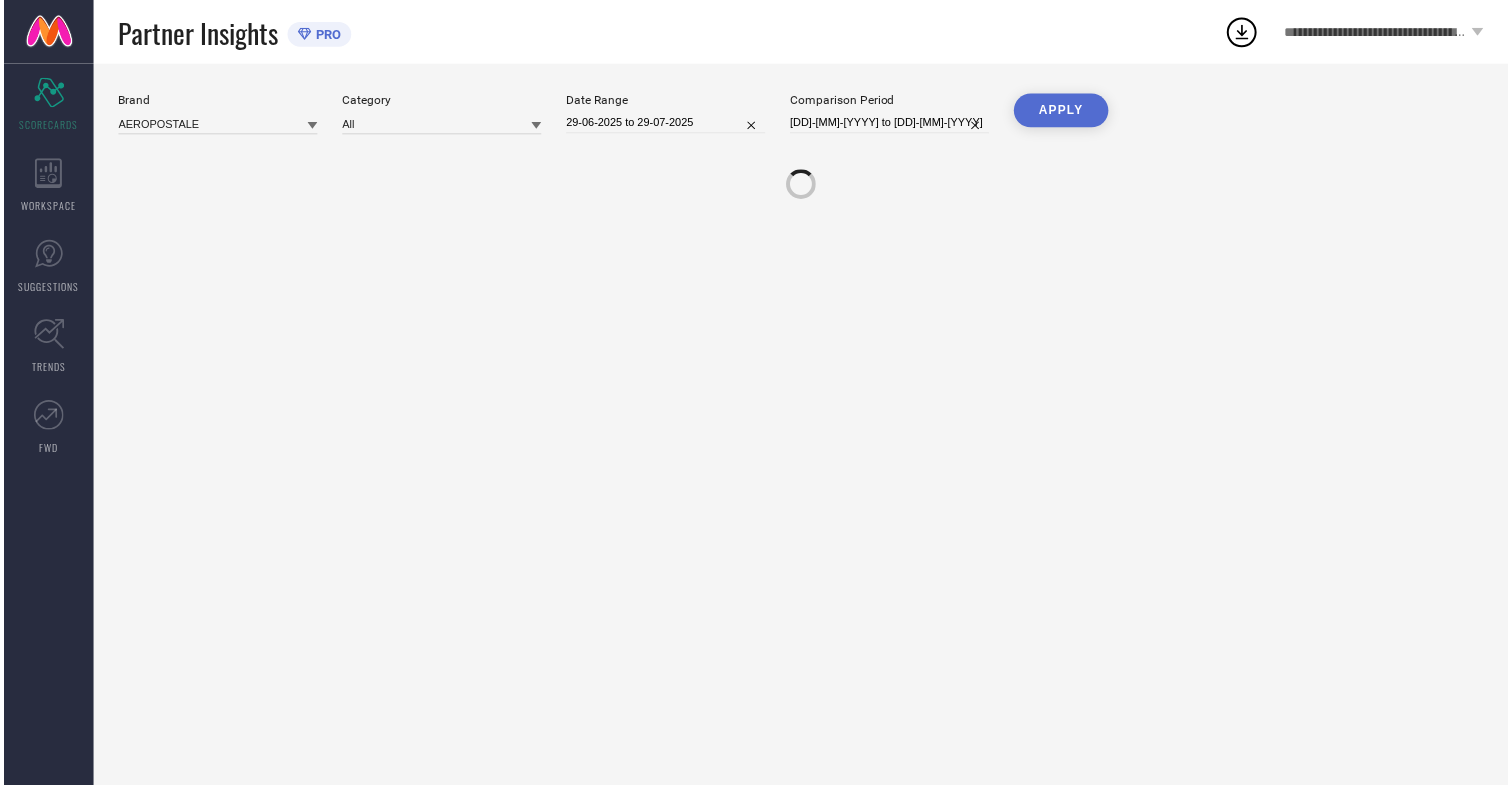 scroll, scrollTop: 0, scrollLeft: 0, axis: both 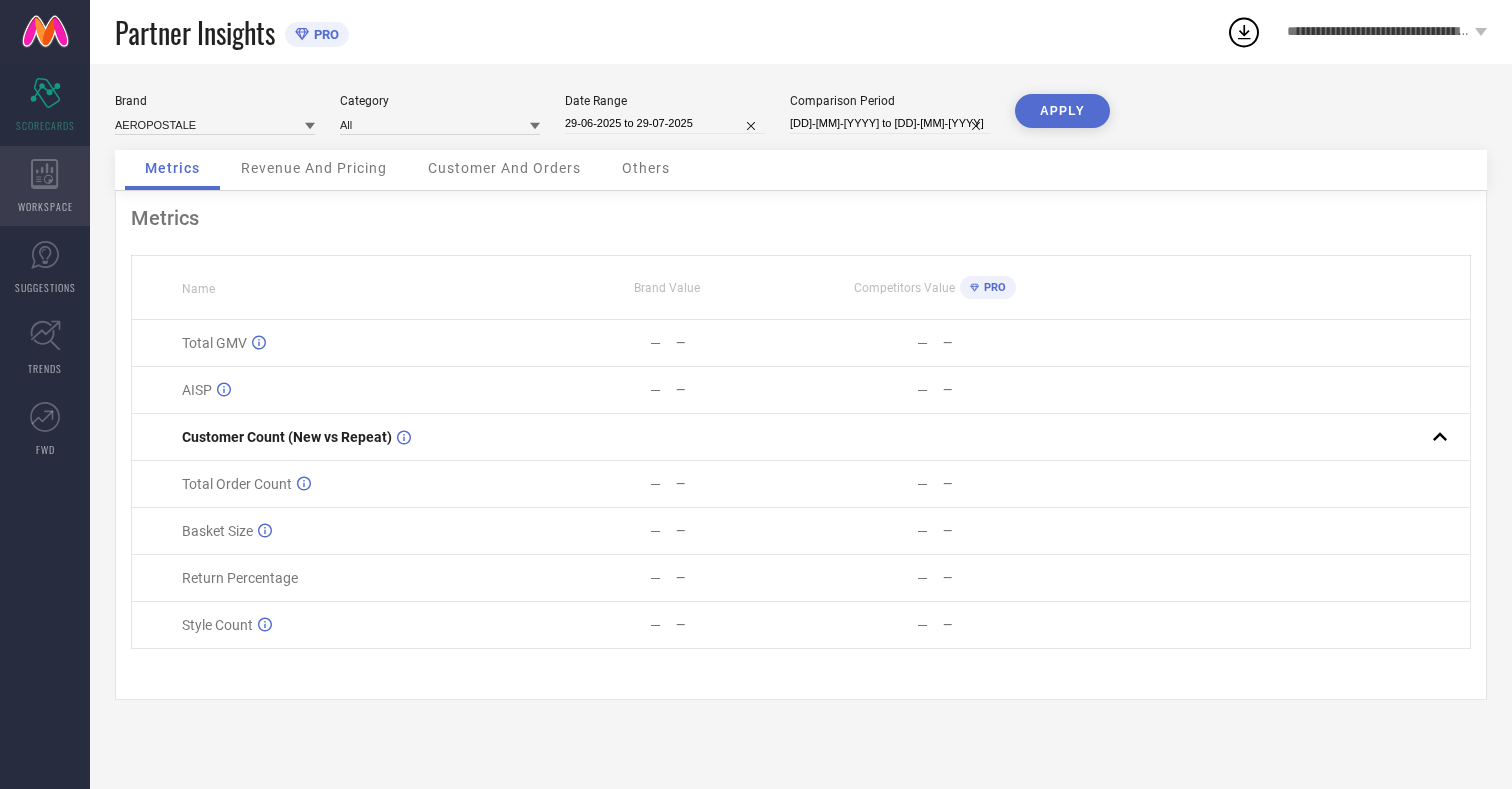 click 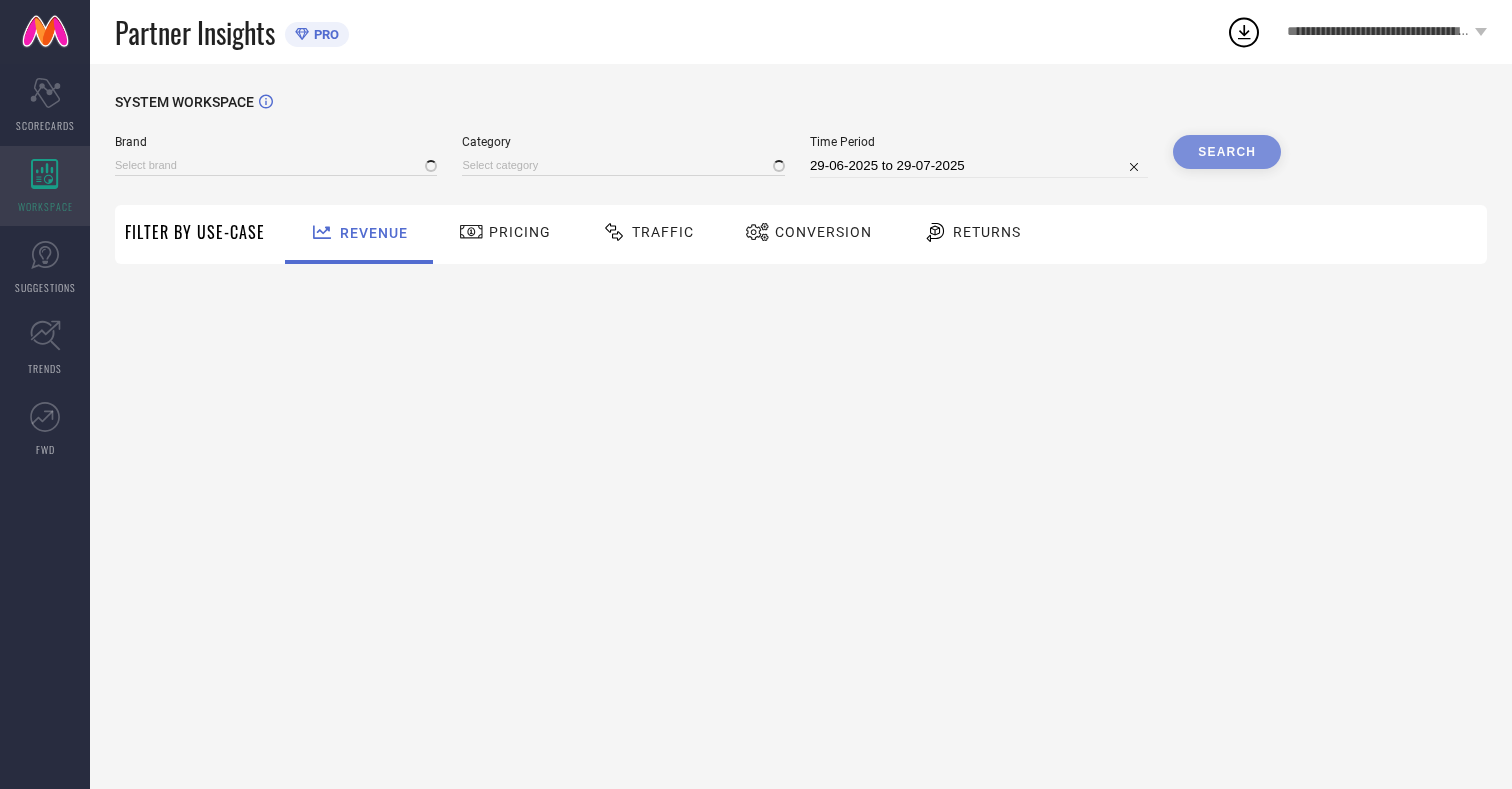 type on "AEROPOSTALE" 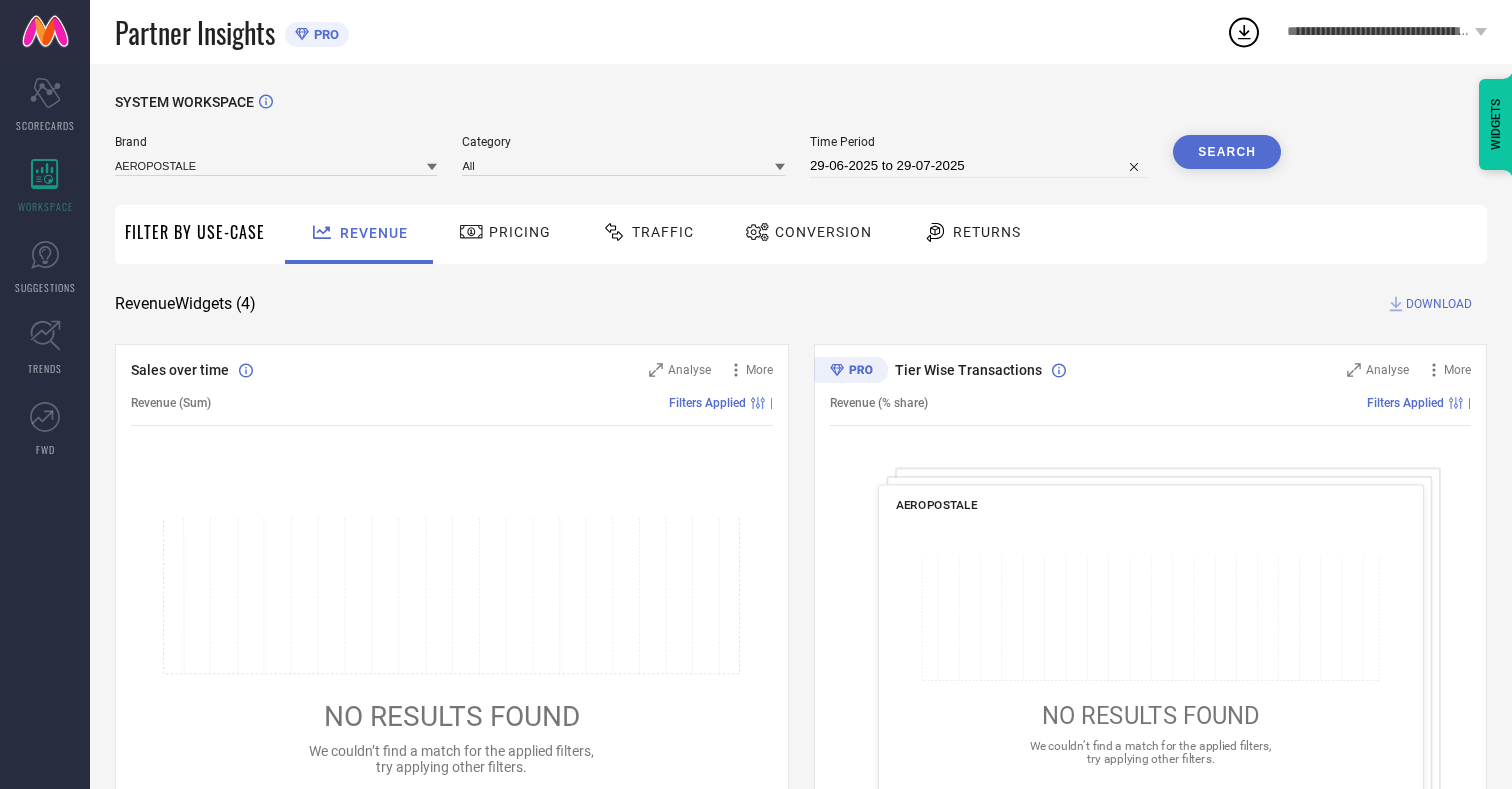 click on "Conversion" at bounding box center (823, 232) 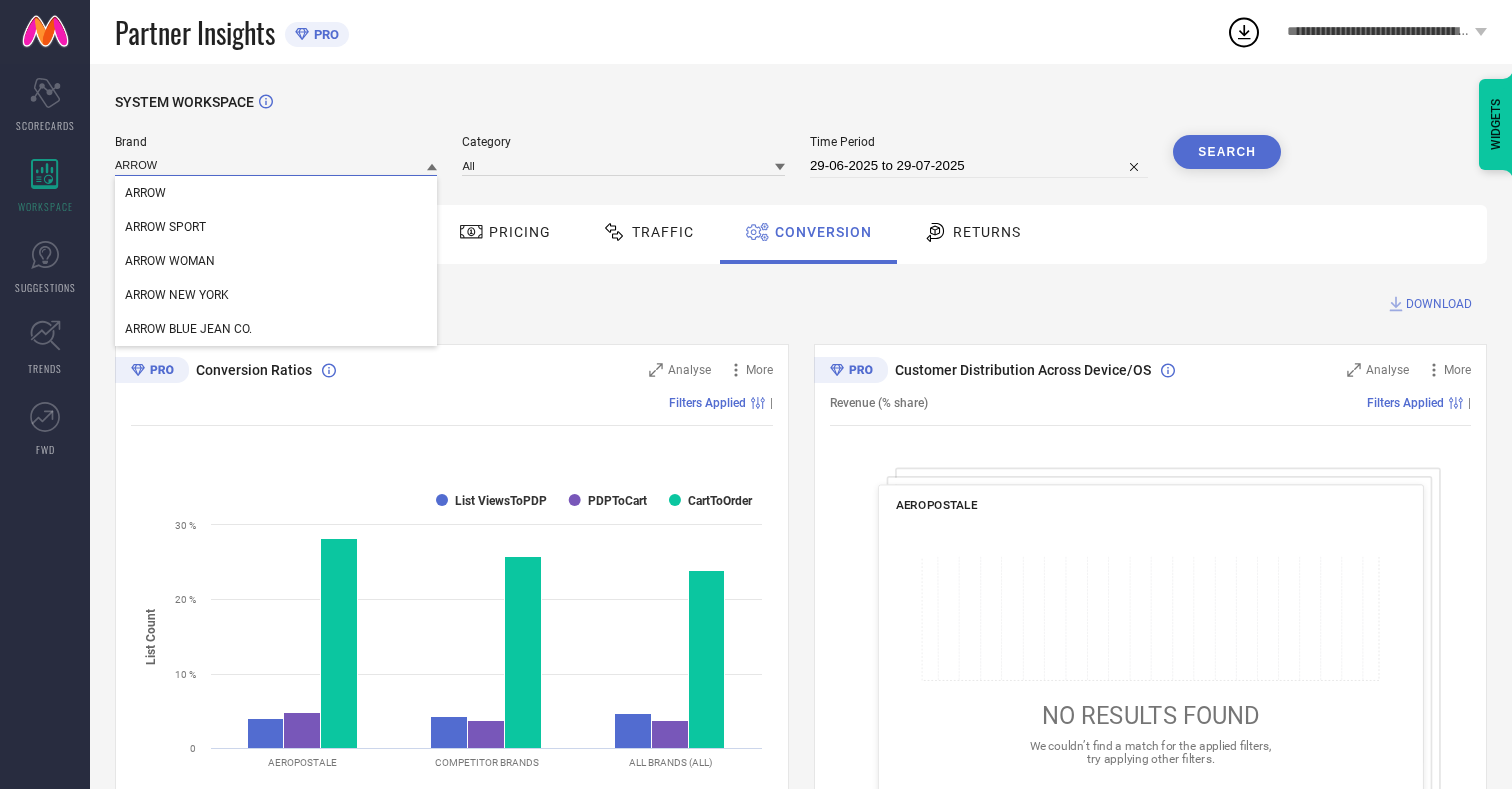 type on "ARROW" 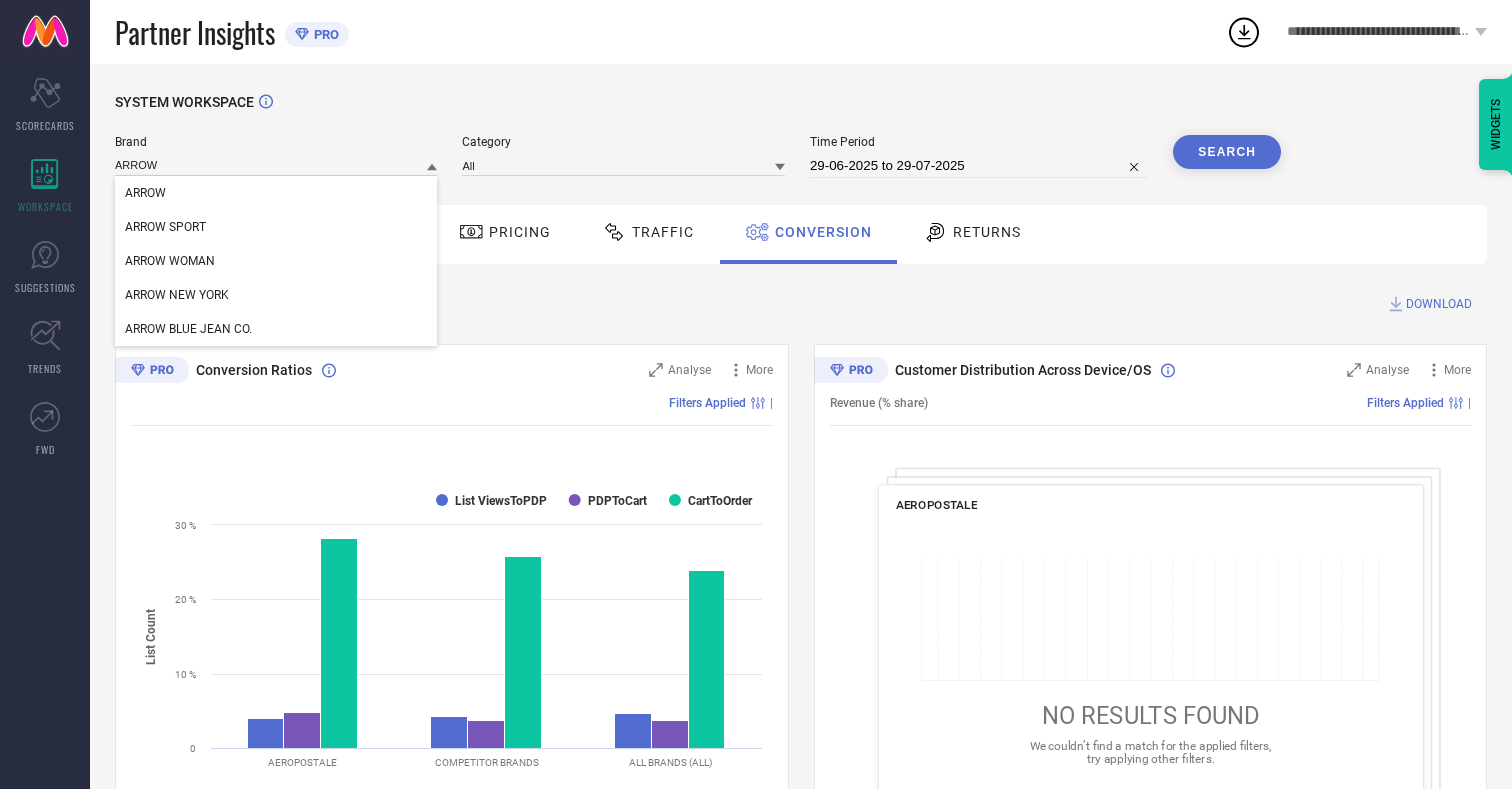click on "ARROW" at bounding box center (145, 193) 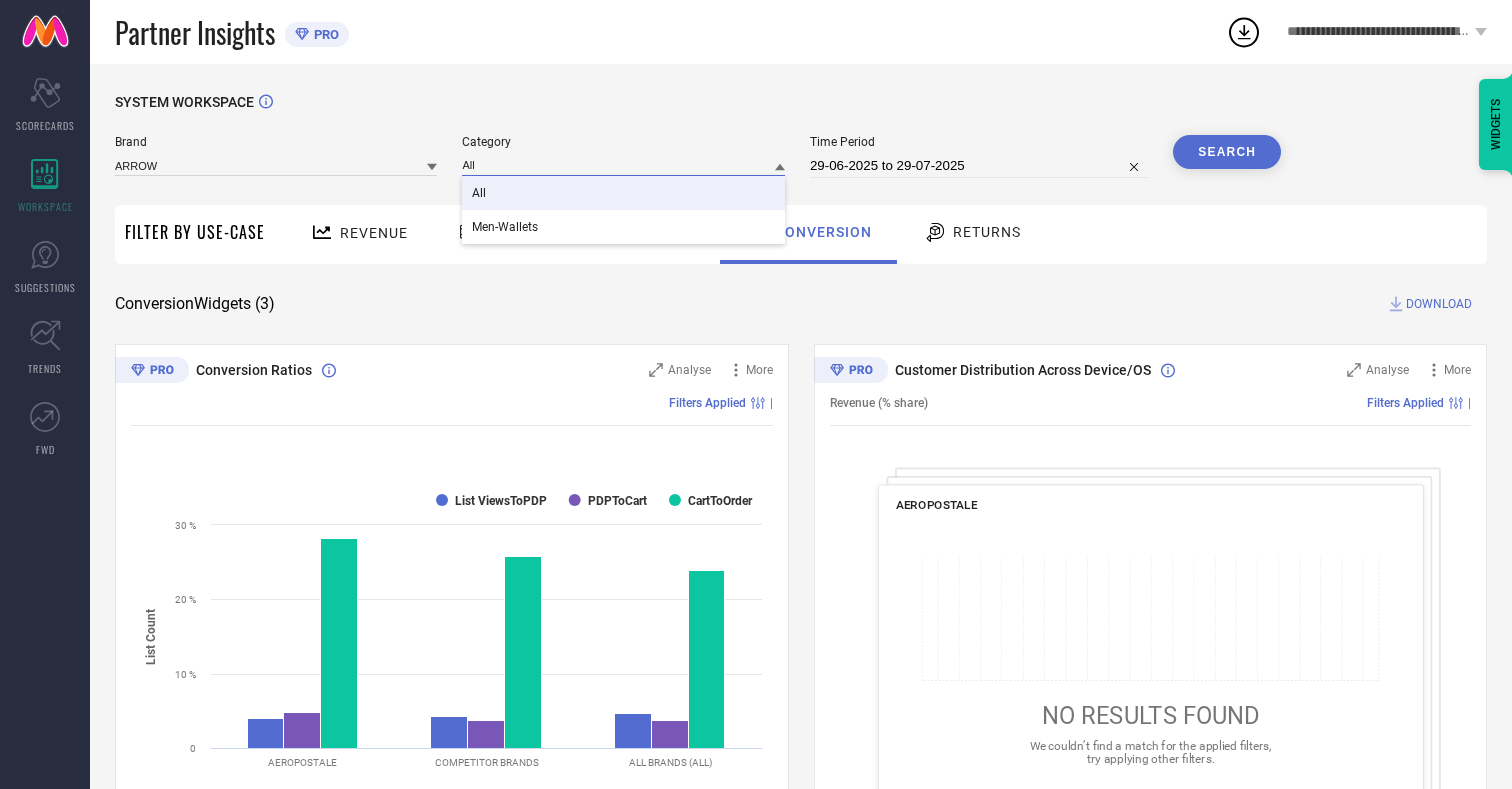 type on "All" 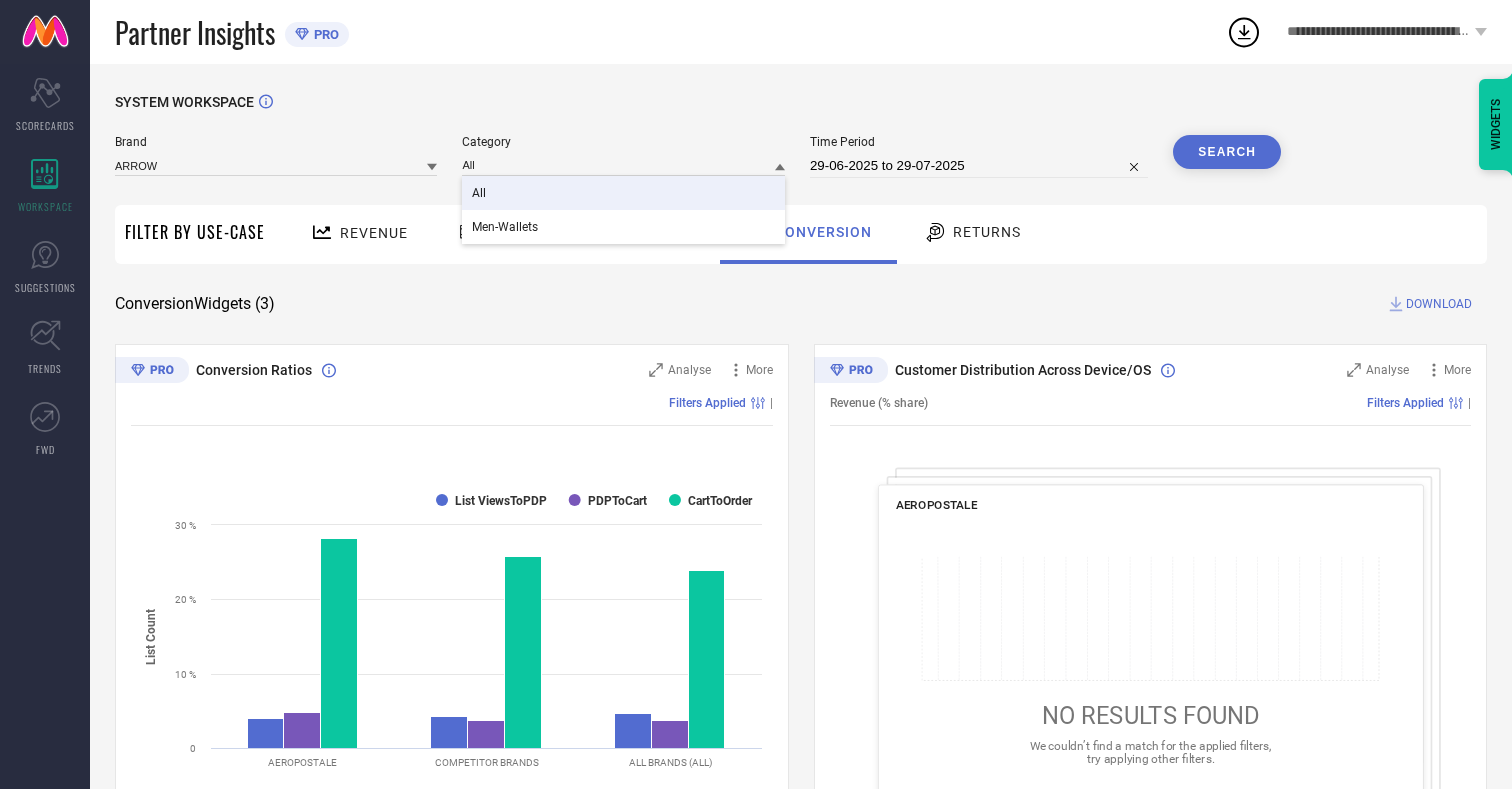 click on "All" at bounding box center [479, 193] 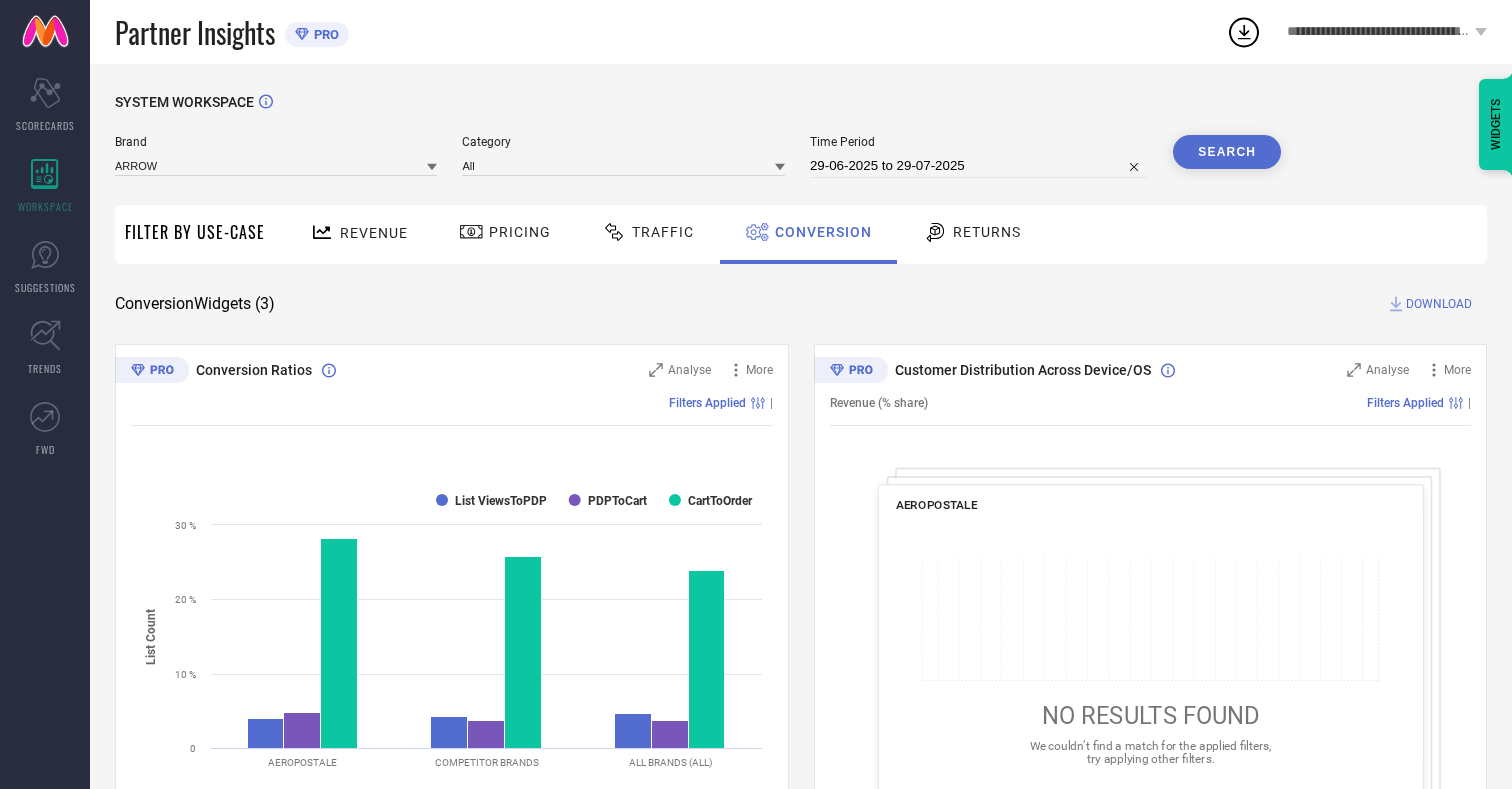 click on "29-06-2025 to 29-07-2025" at bounding box center (979, 166) 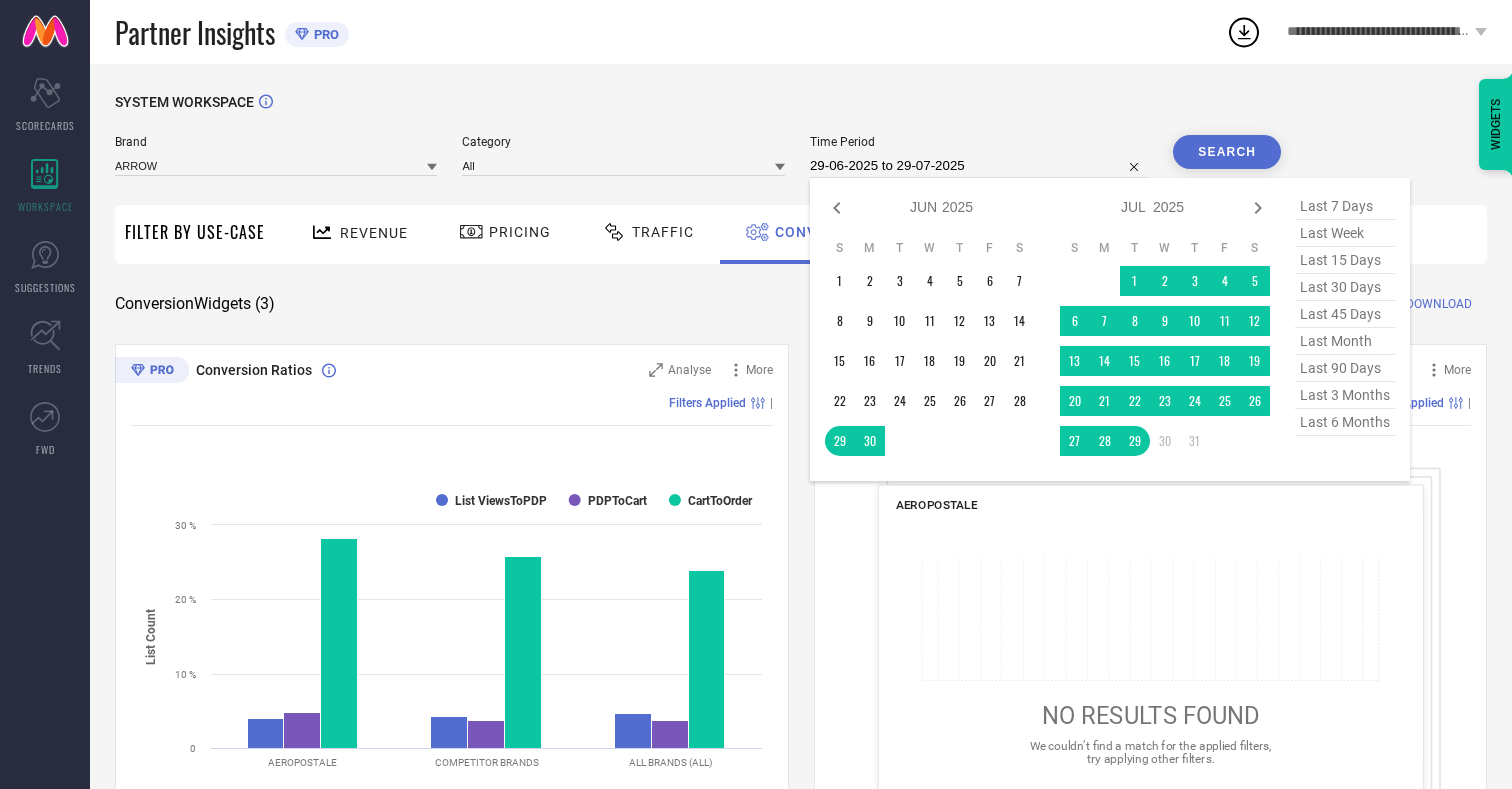 click on "29" at bounding box center (1135, 441) 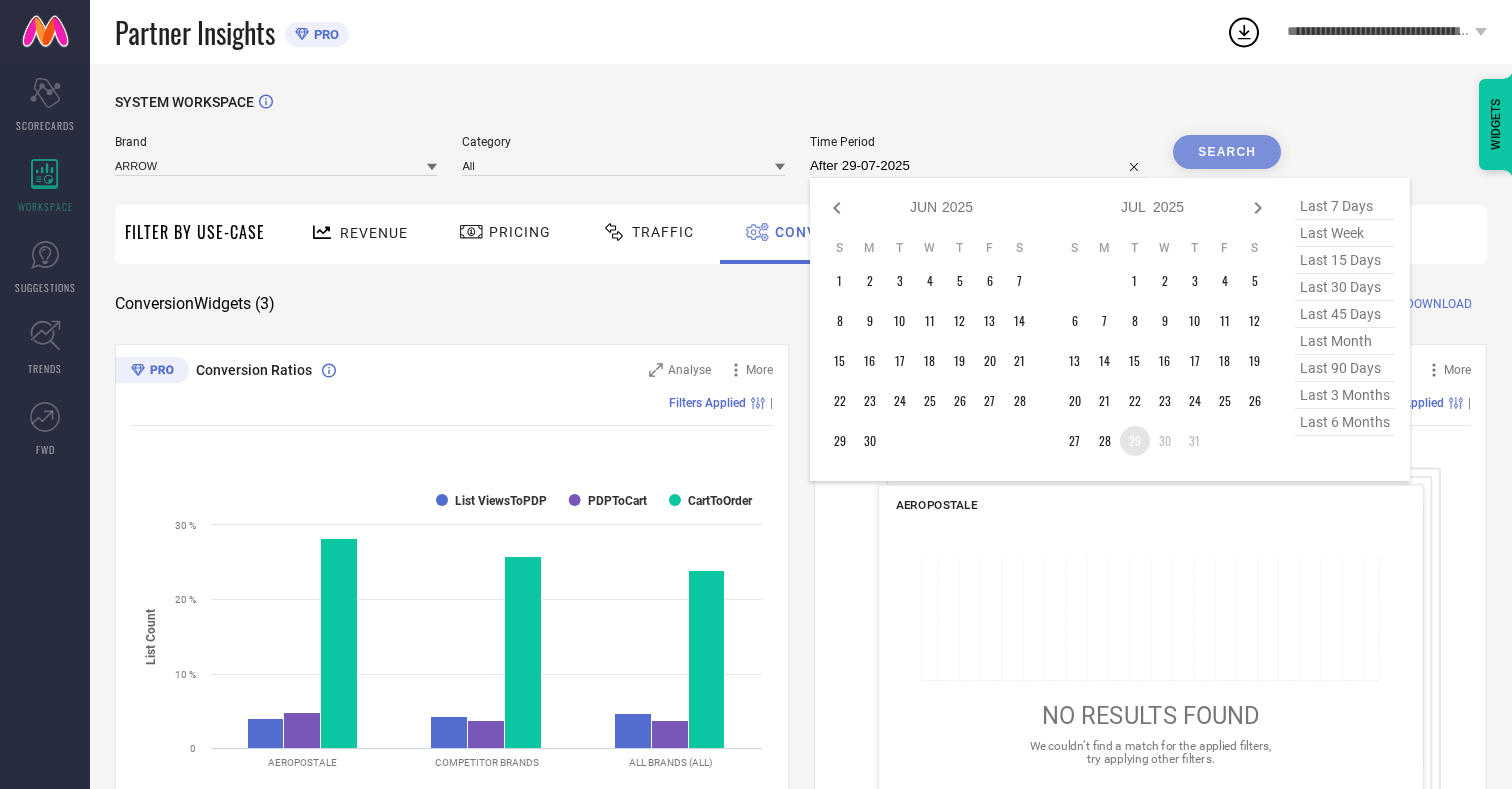 type on "29-07-2025 to 29-07-2025" 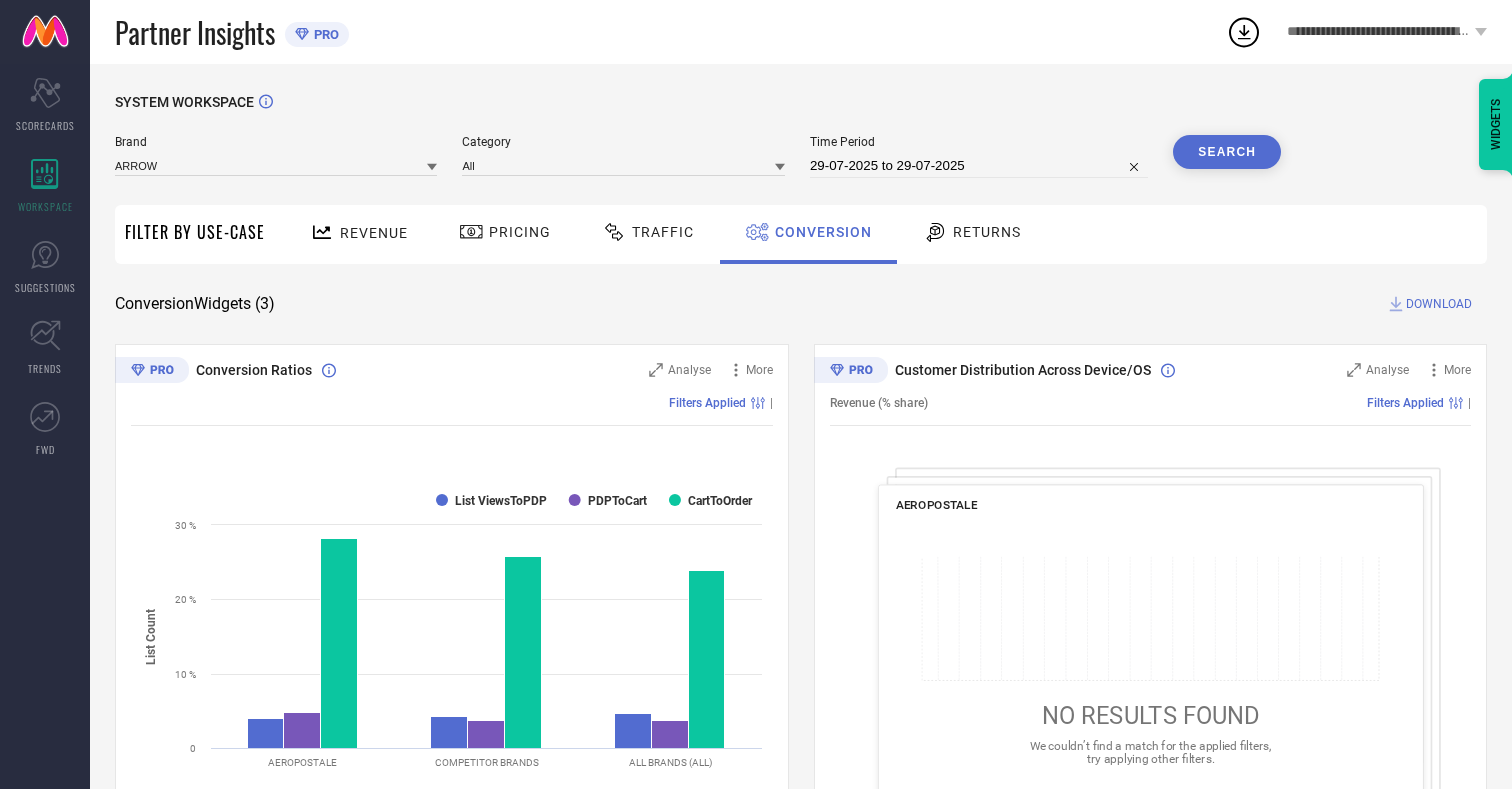 click on "Search" at bounding box center (1227, 152) 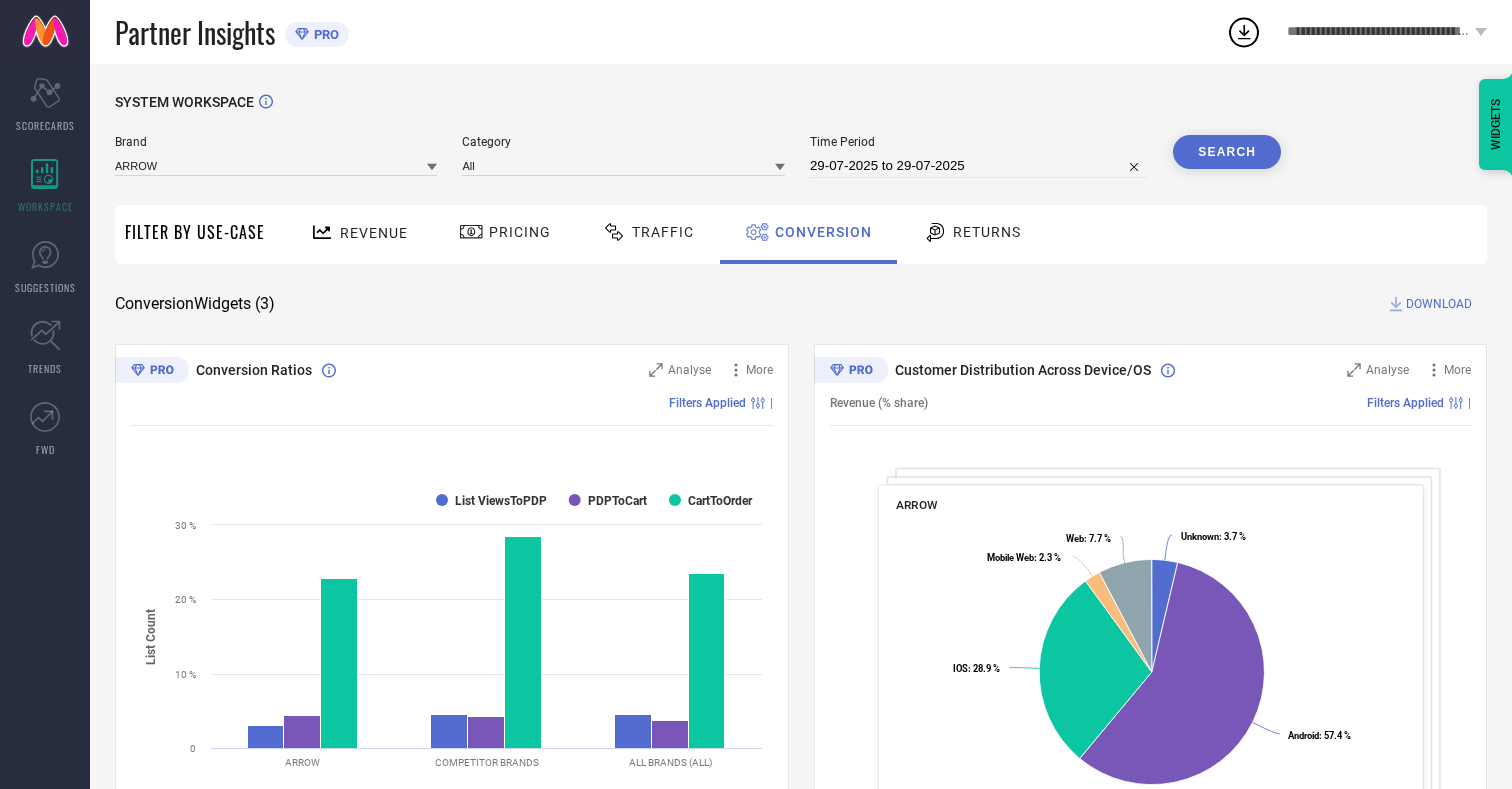 click on "DOWNLOAD" at bounding box center (1439, 304) 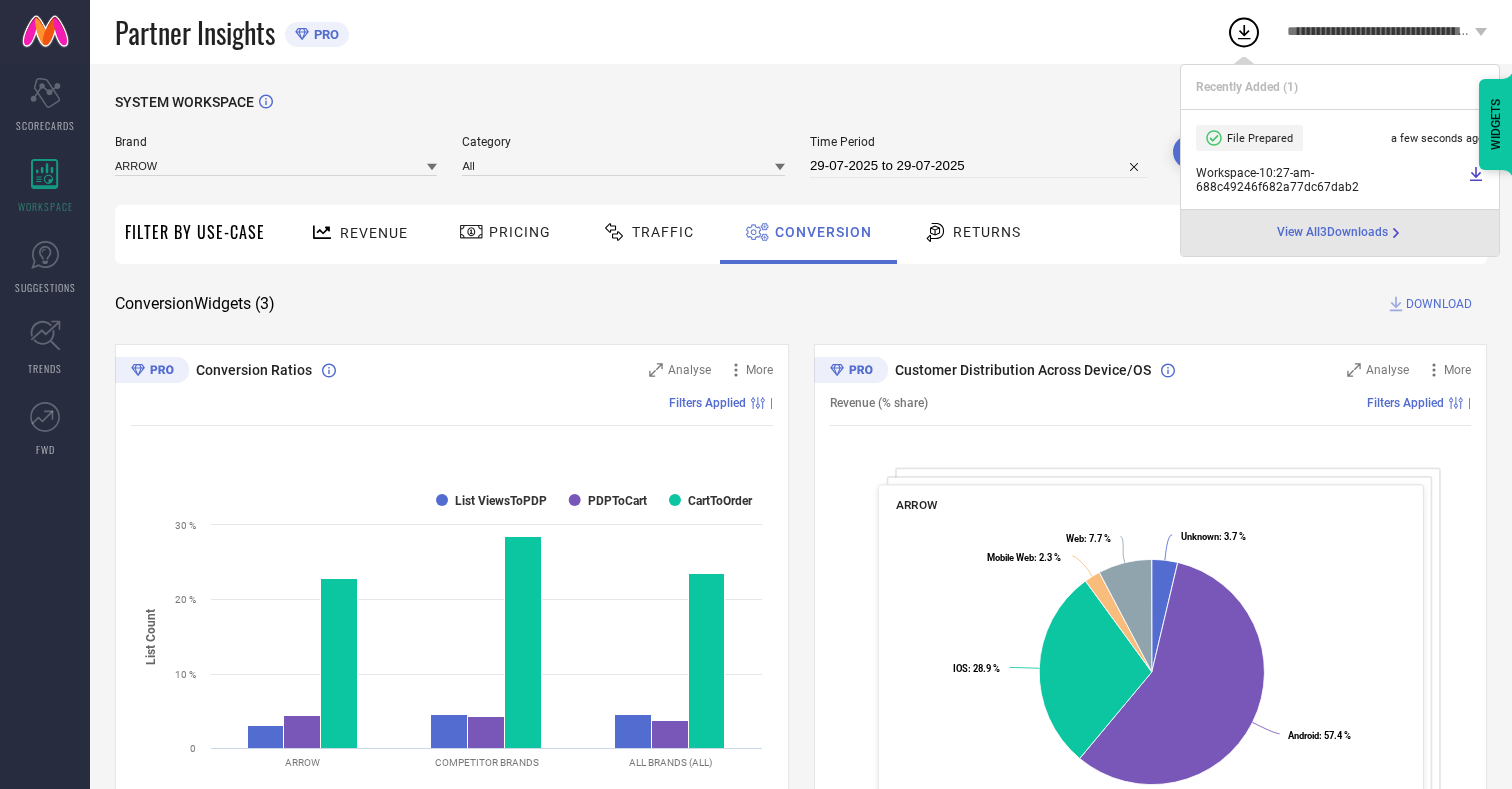 click on "Conversion" at bounding box center (823, 232) 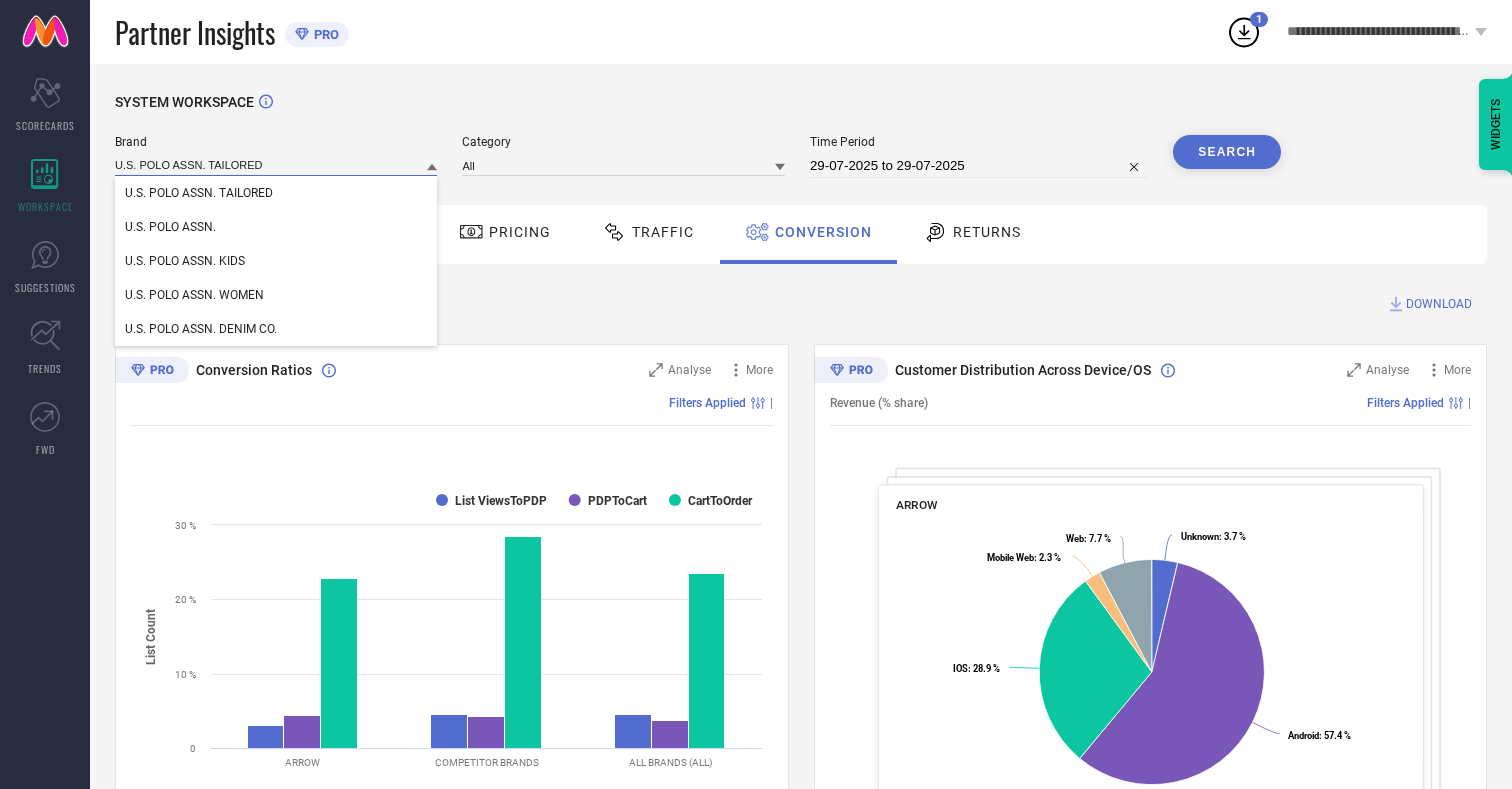 type on "U.S. POLO ASSN. TAILORED" 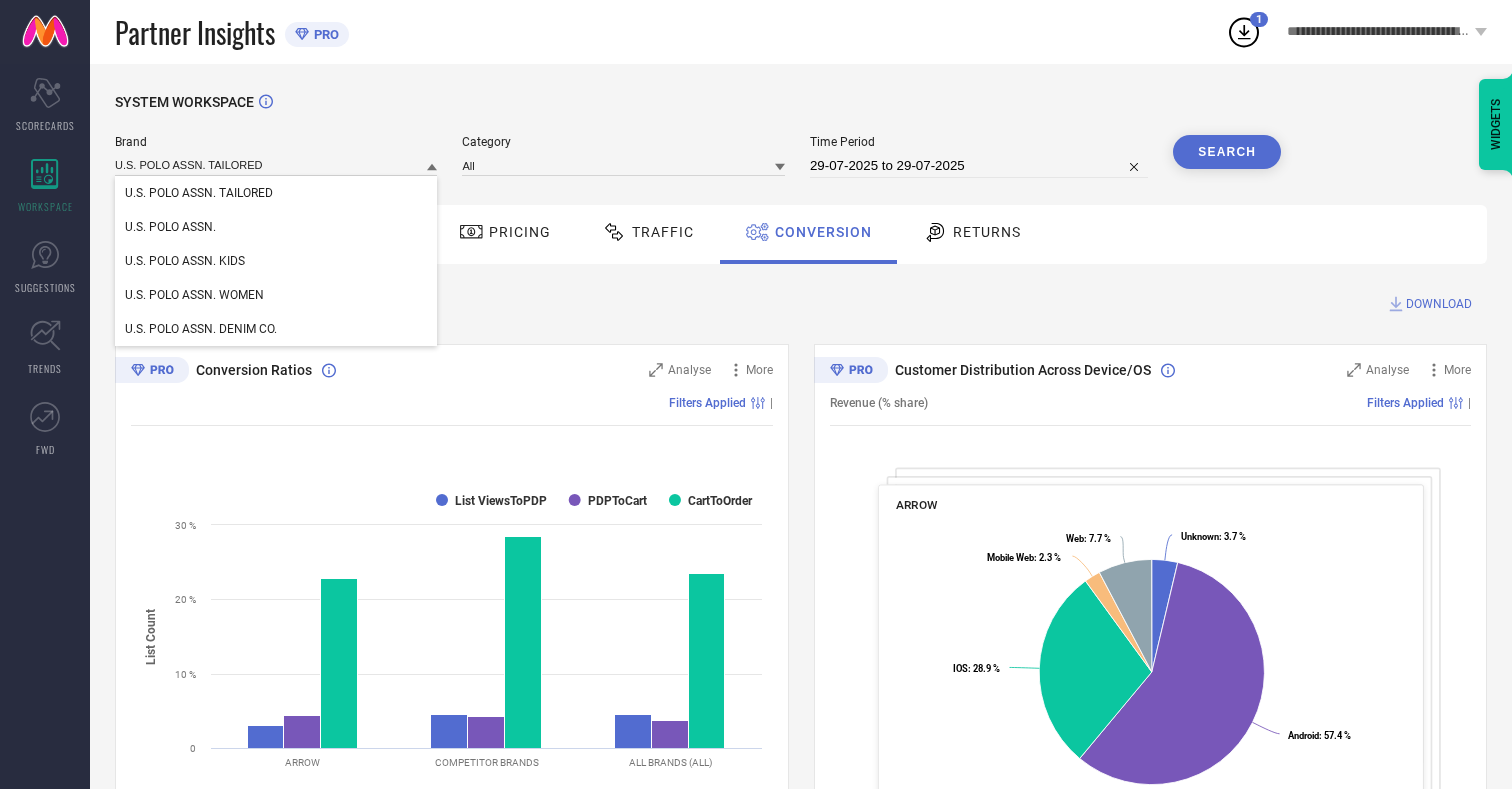 click on "U.S. POLO ASSN. TAILORED" at bounding box center [199, 193] 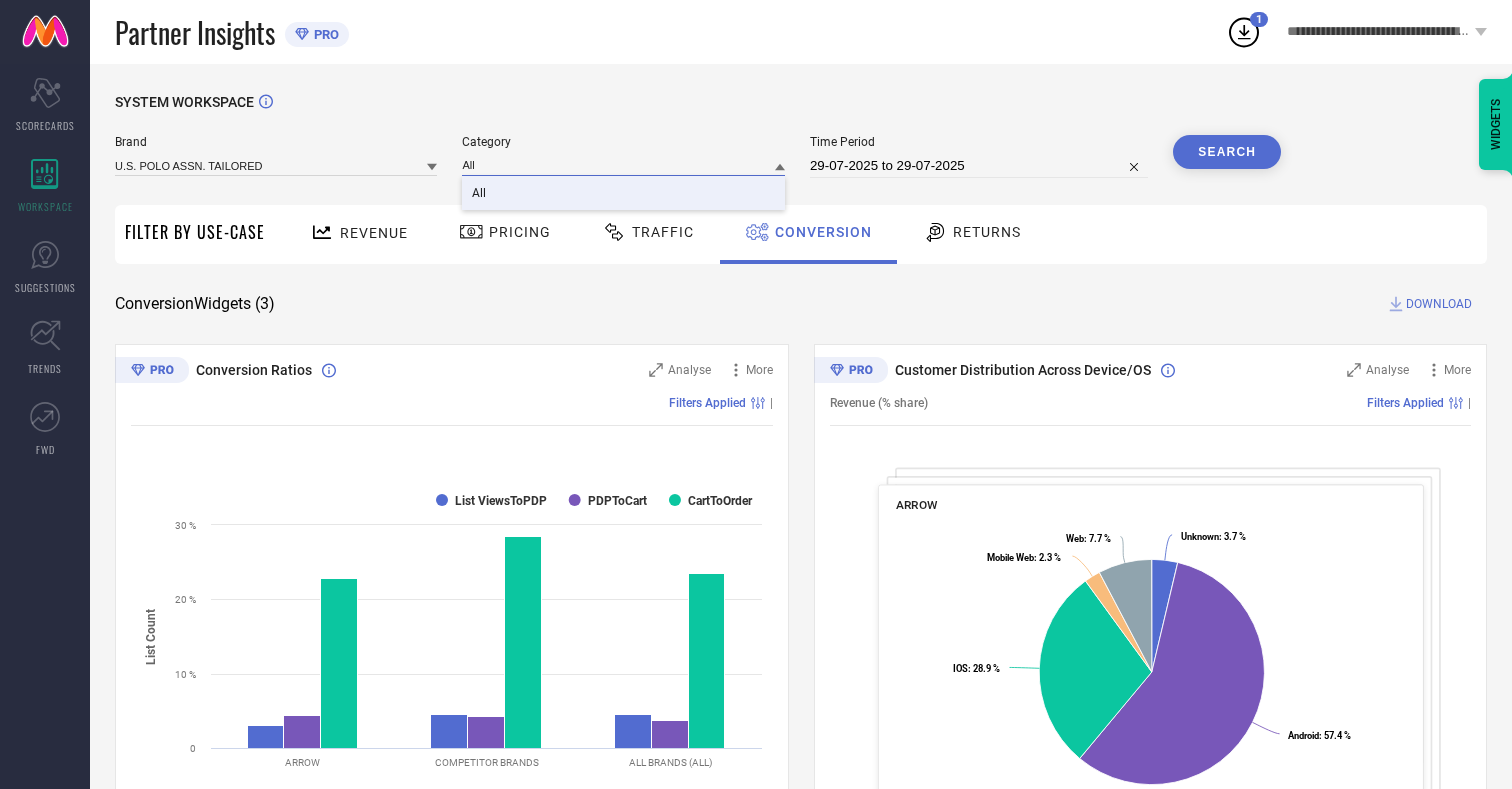 type on "All" 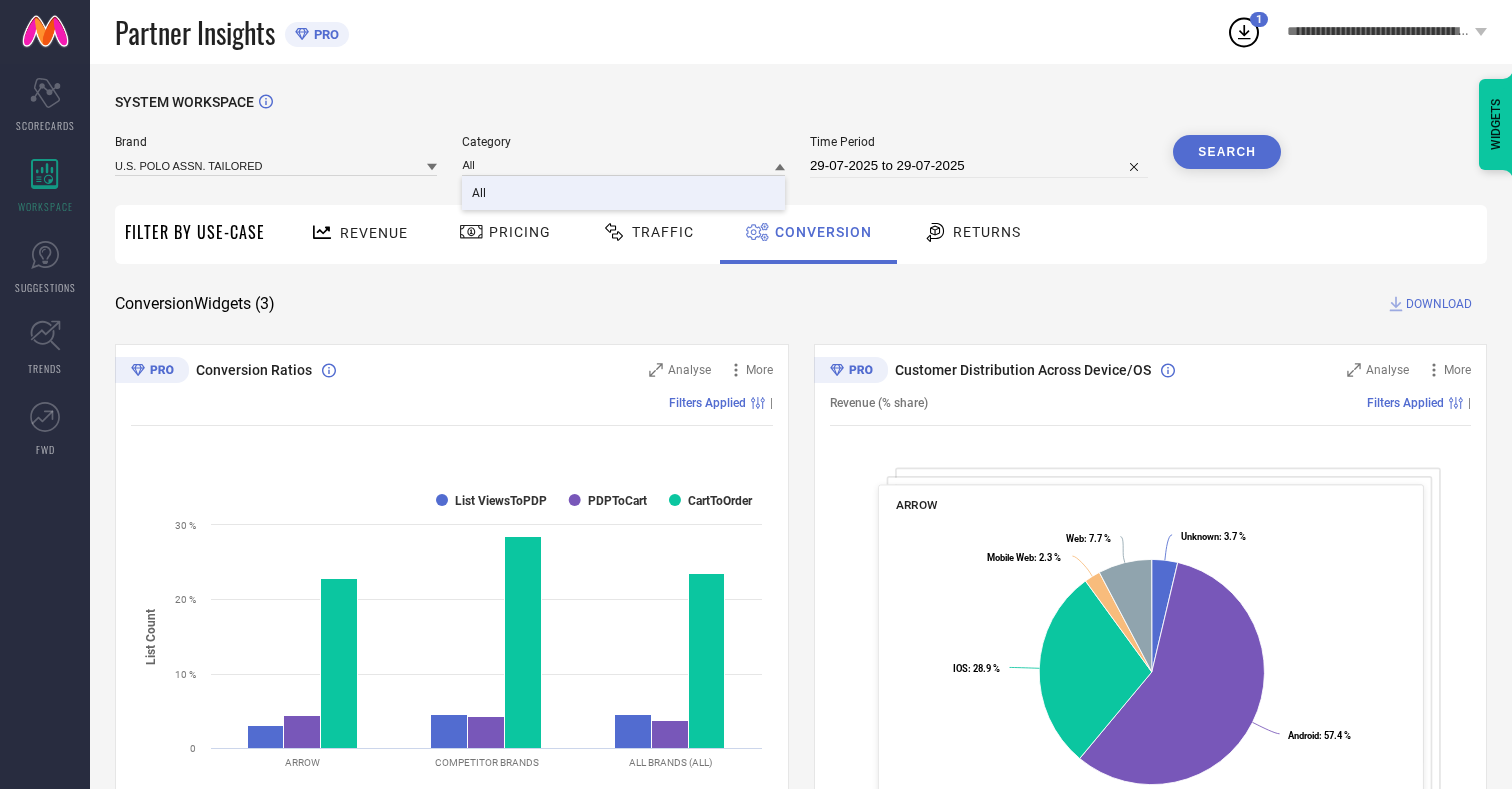 click on "All" at bounding box center [479, 193] 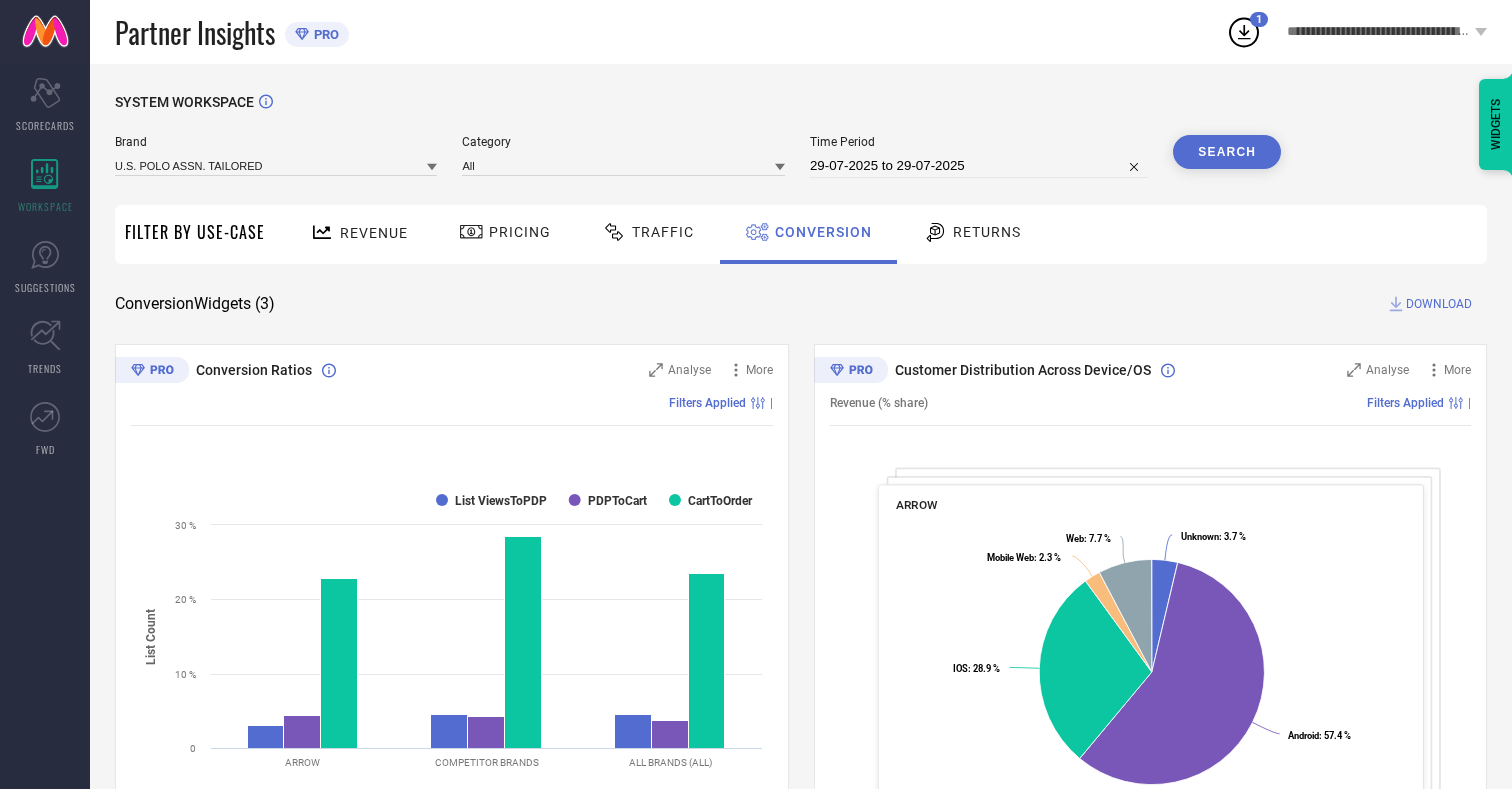 click on "Search" at bounding box center [1227, 152] 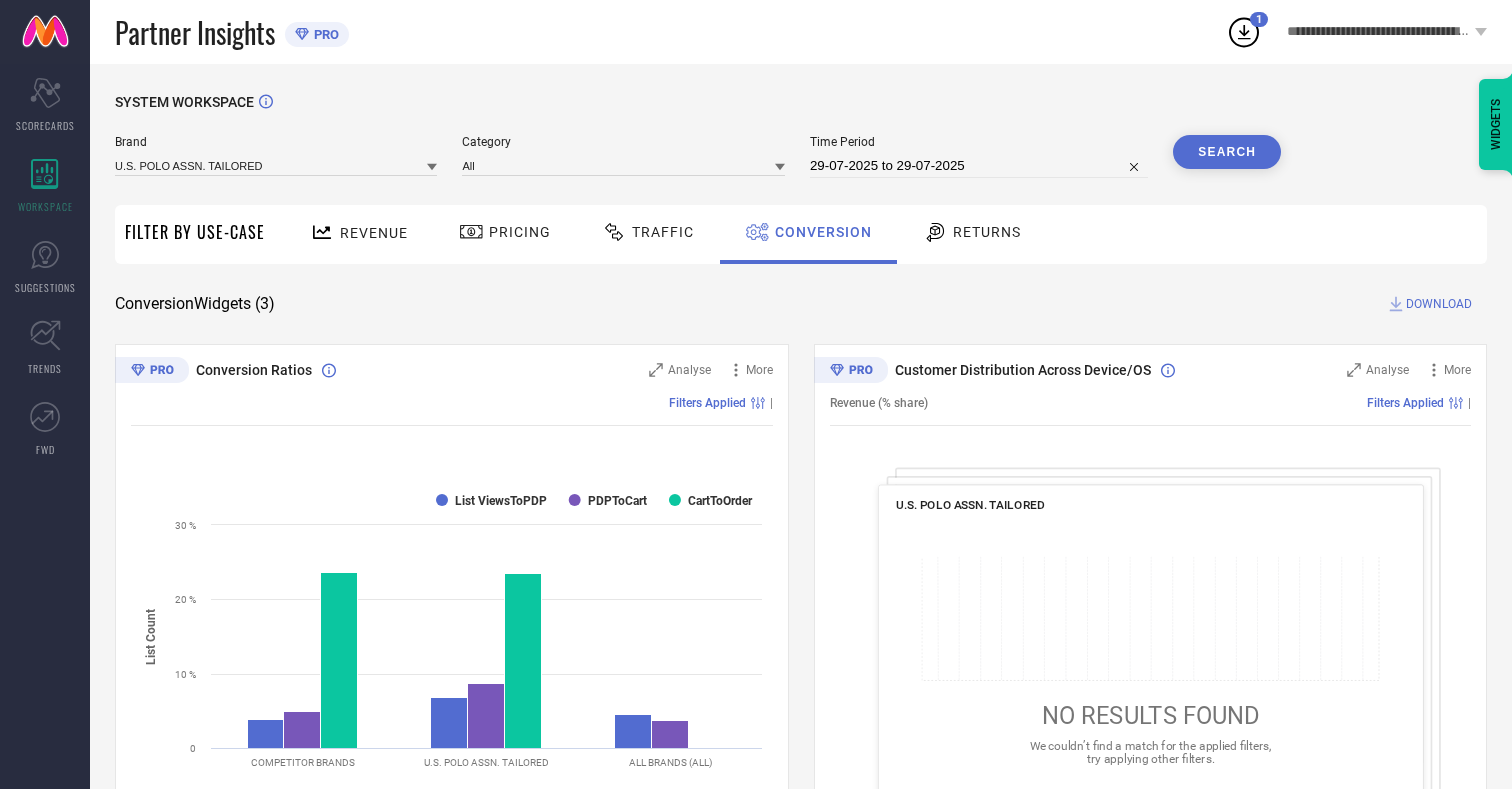 click on "DOWNLOAD" at bounding box center [1439, 304] 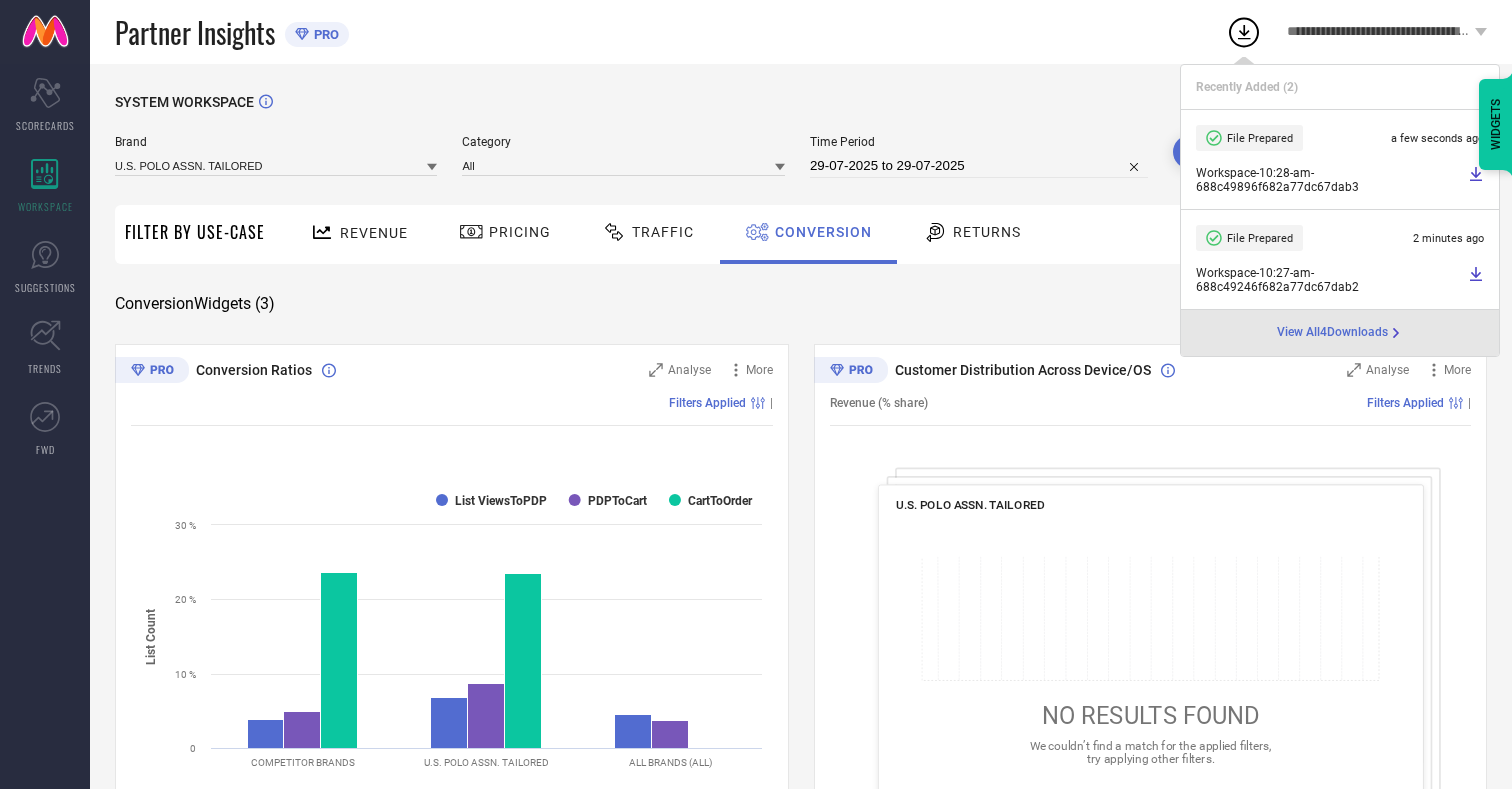 click on "Conversion" at bounding box center [823, 232] 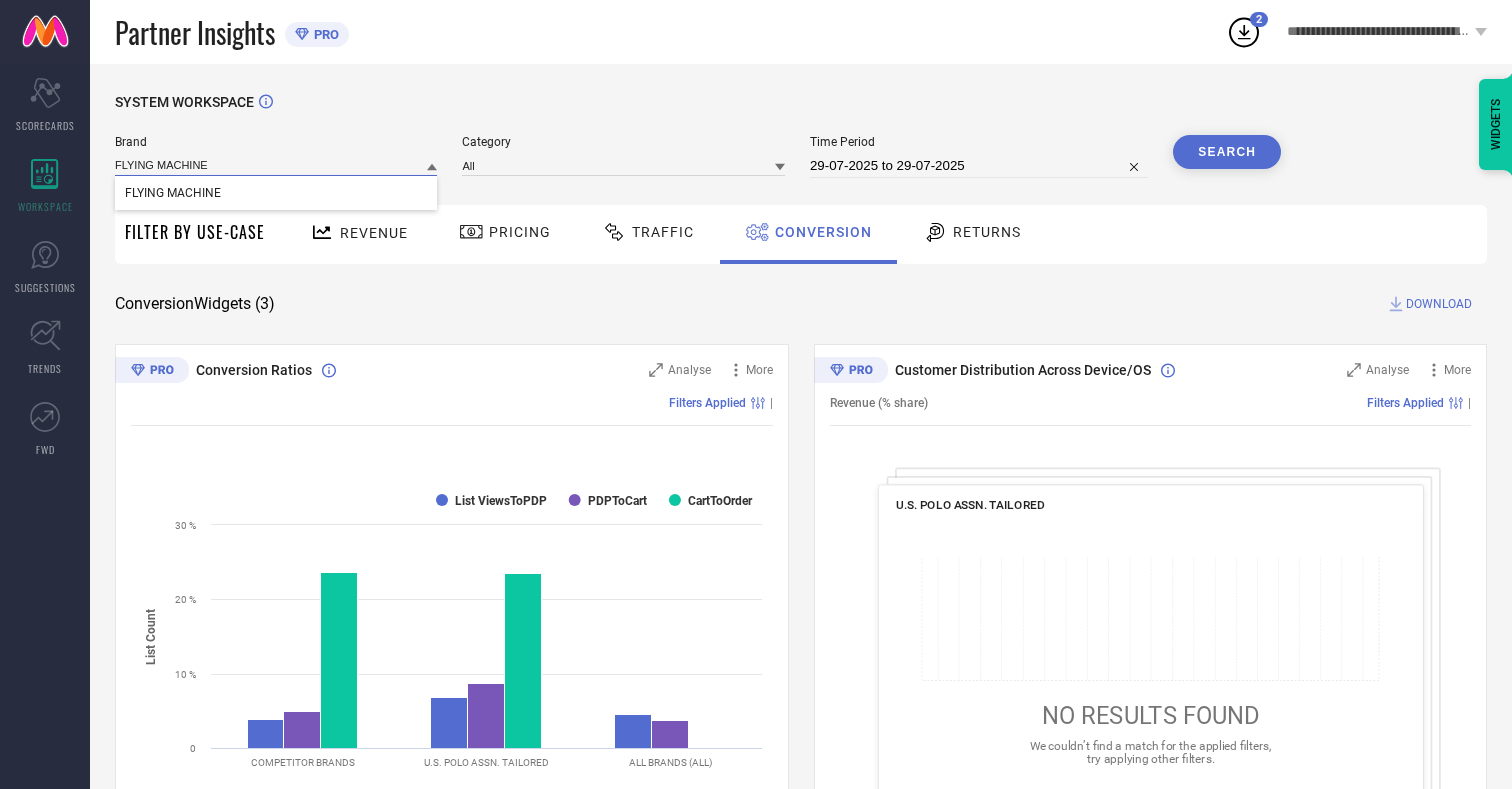 type on "FLYING MACHINE" 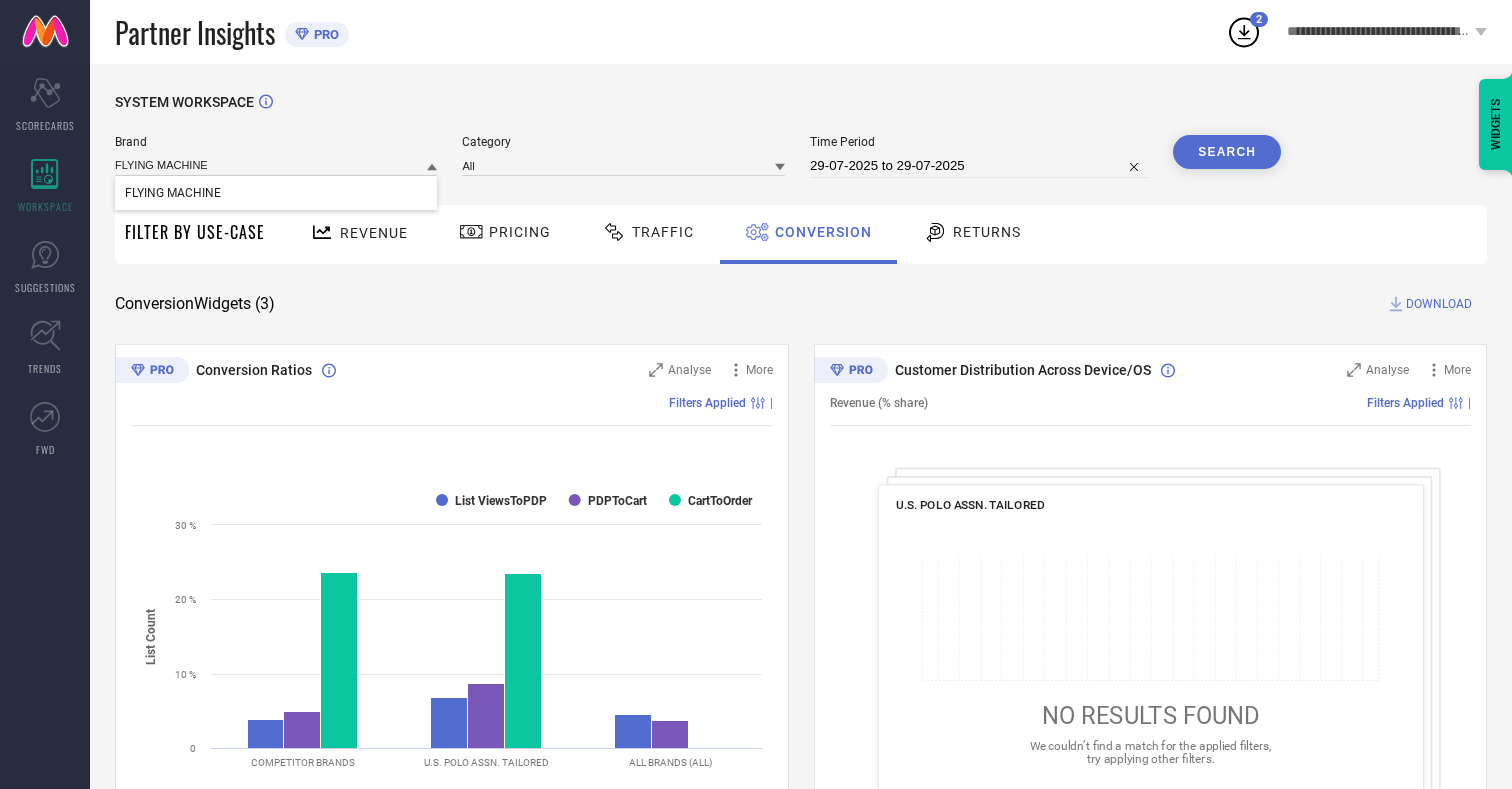 click on "FLYING MACHINE" at bounding box center (173, 193) 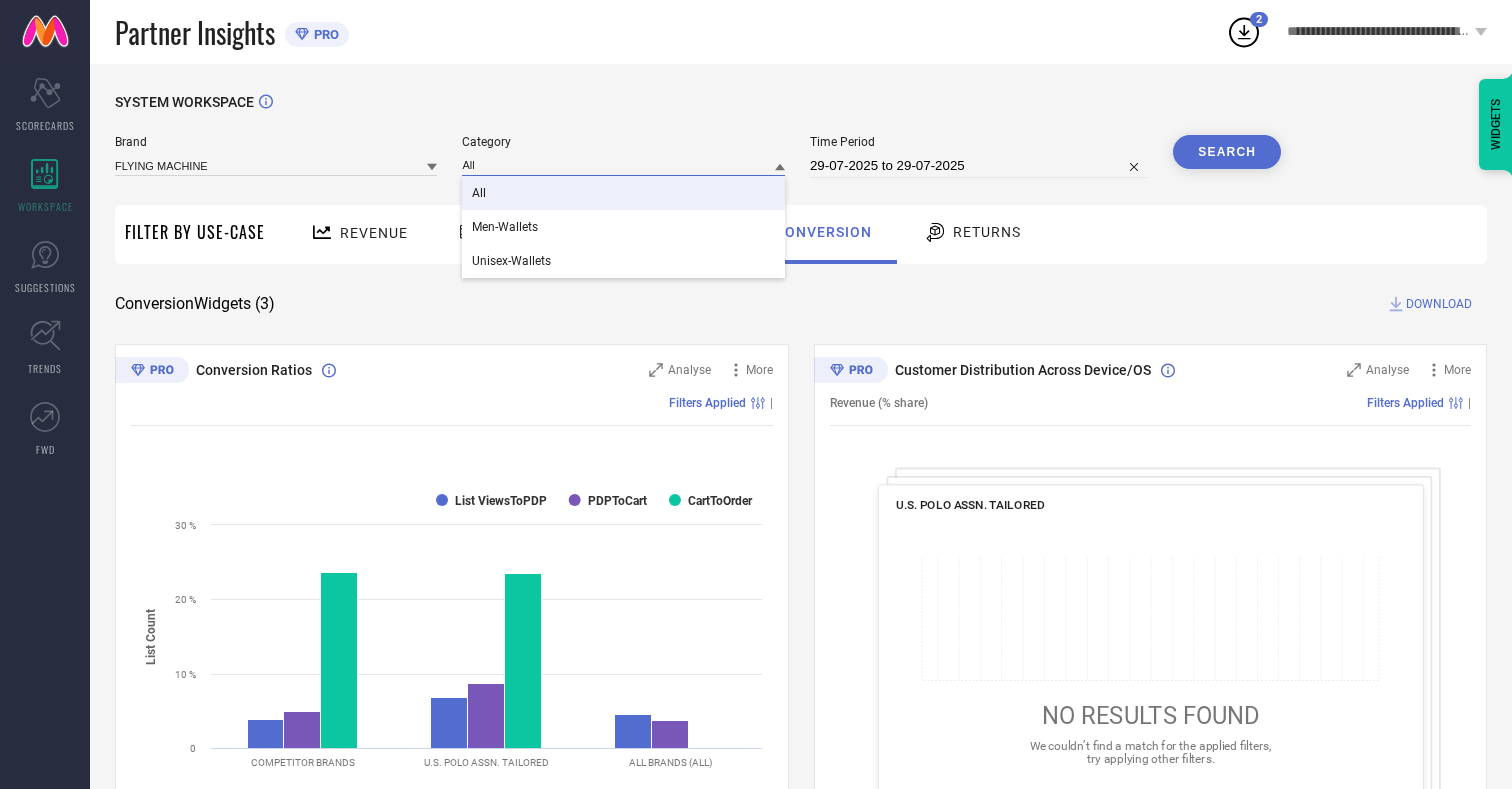 type on "All" 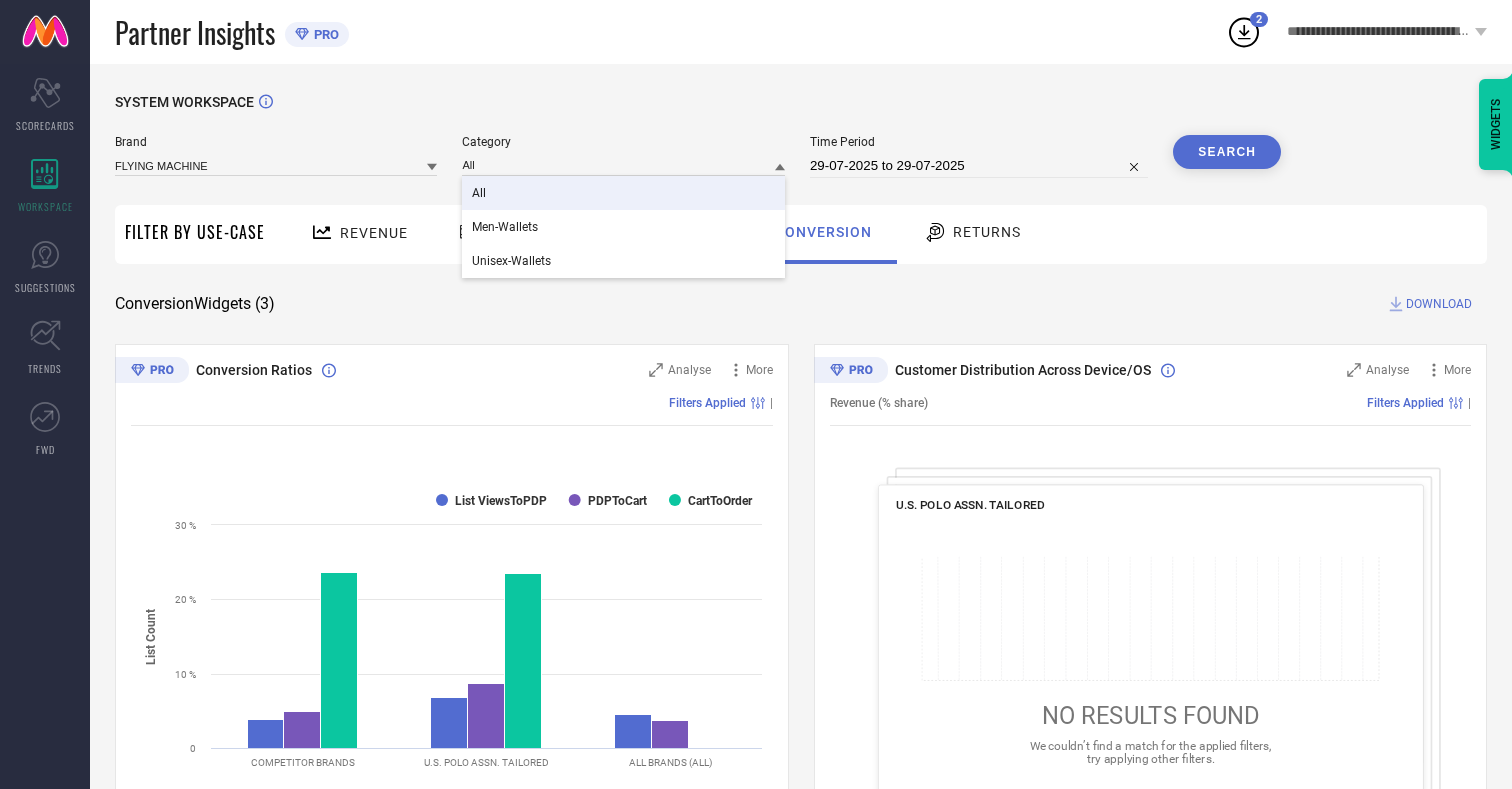 click on "All" at bounding box center [479, 193] 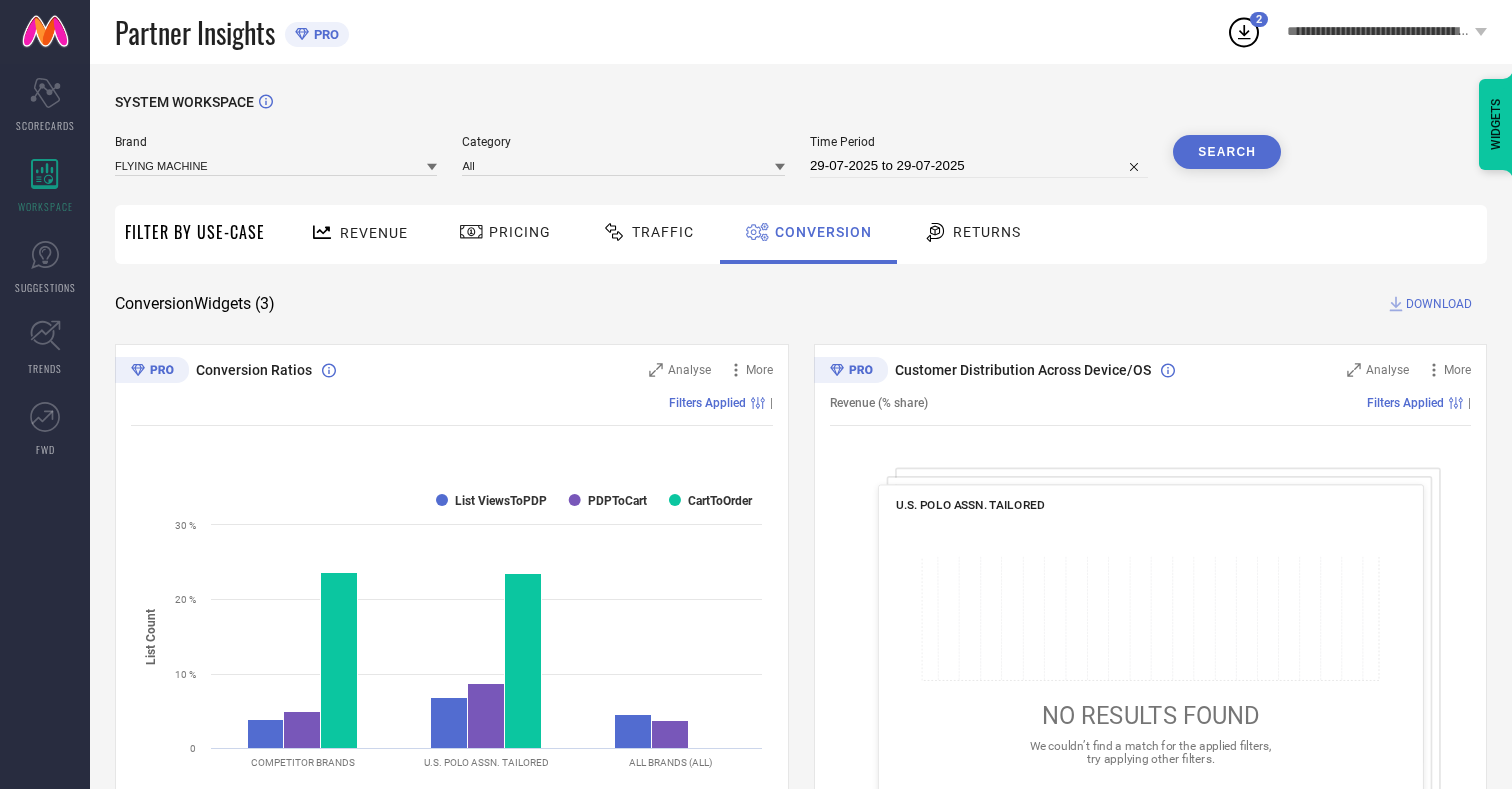 click on "Search" at bounding box center [1227, 152] 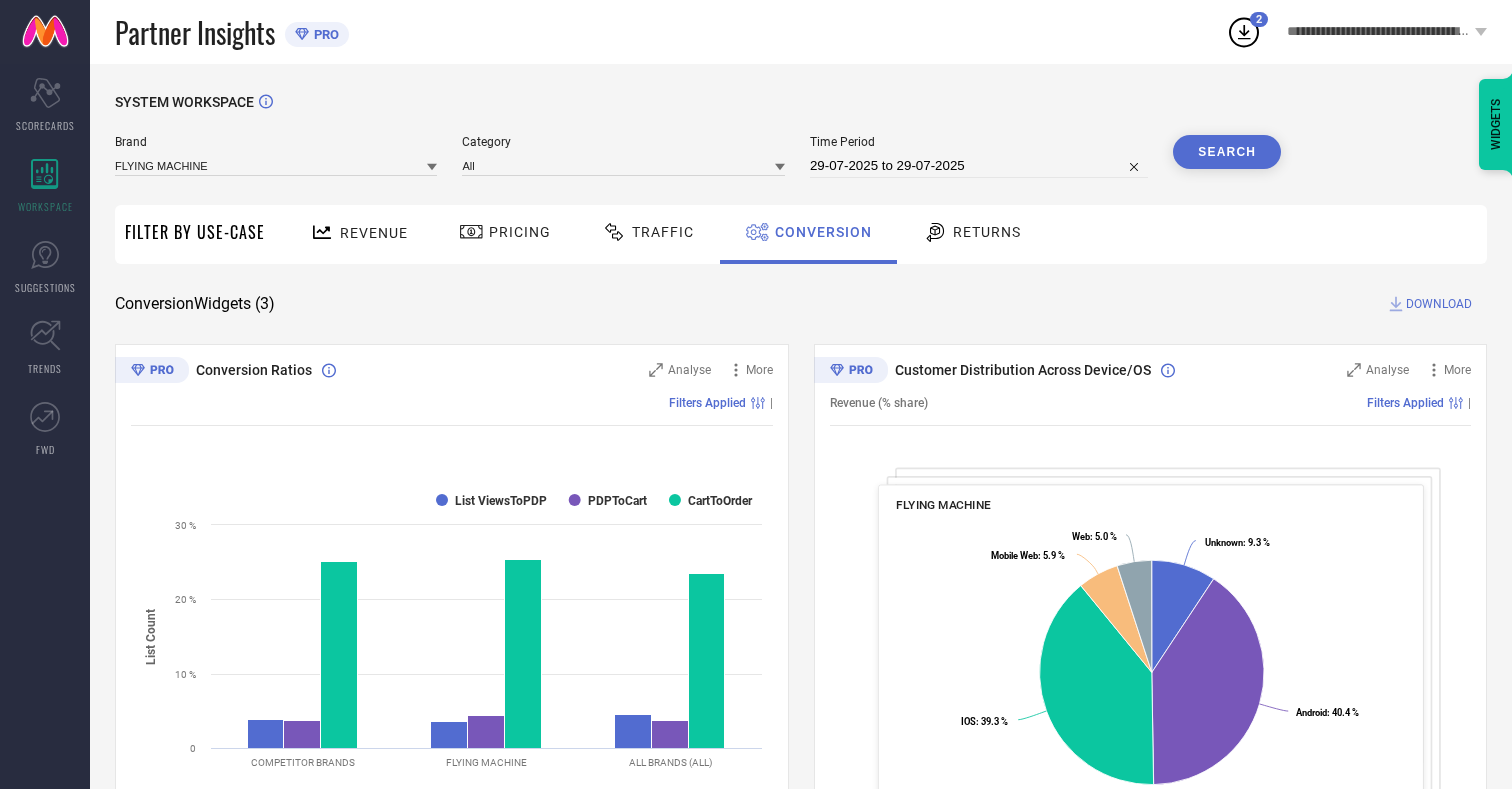 click on "DOWNLOAD" at bounding box center (1439, 304) 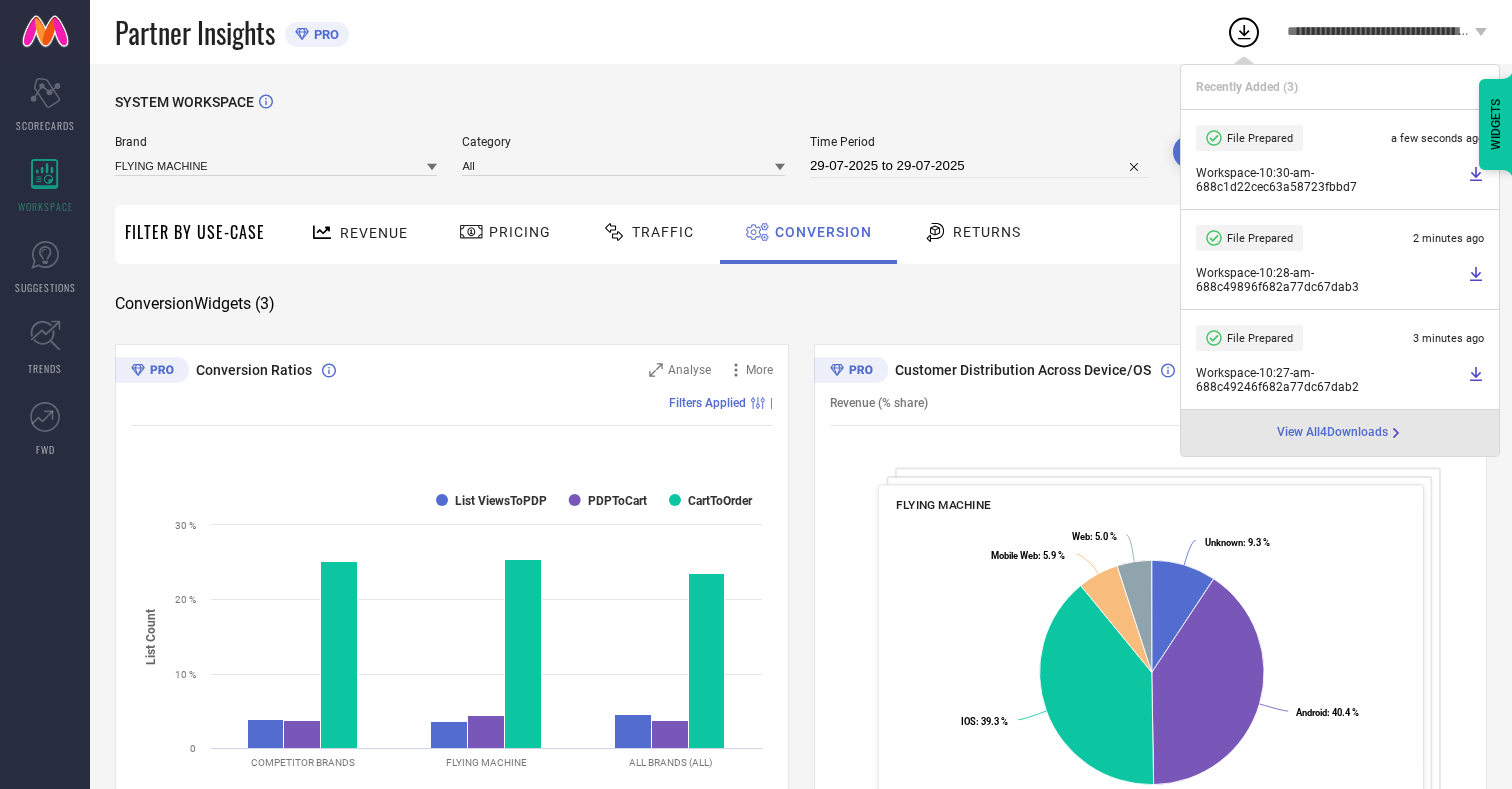 click on "Conversion" at bounding box center (823, 232) 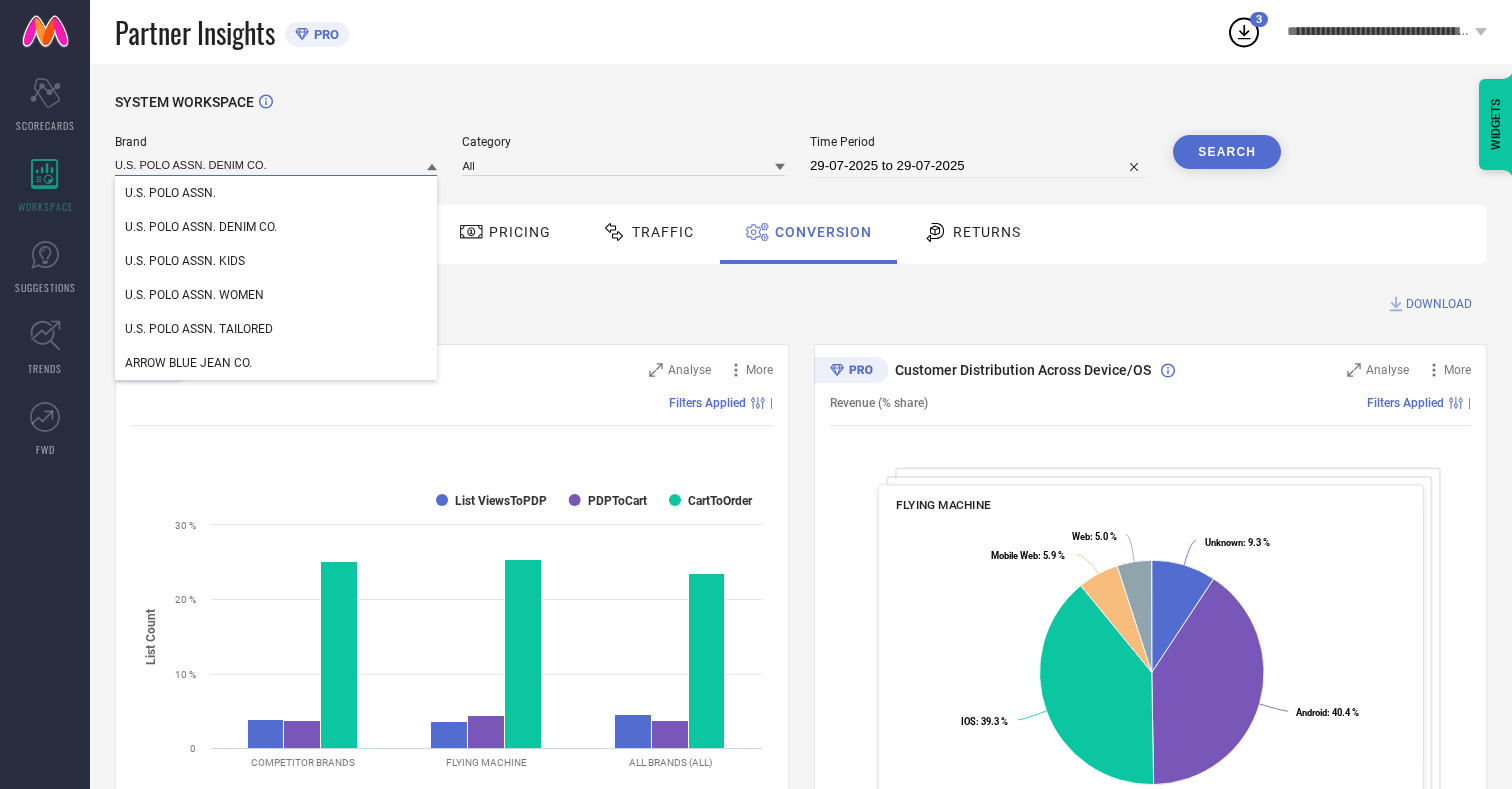 type on "U.S. POLO ASSN. DENIM CO." 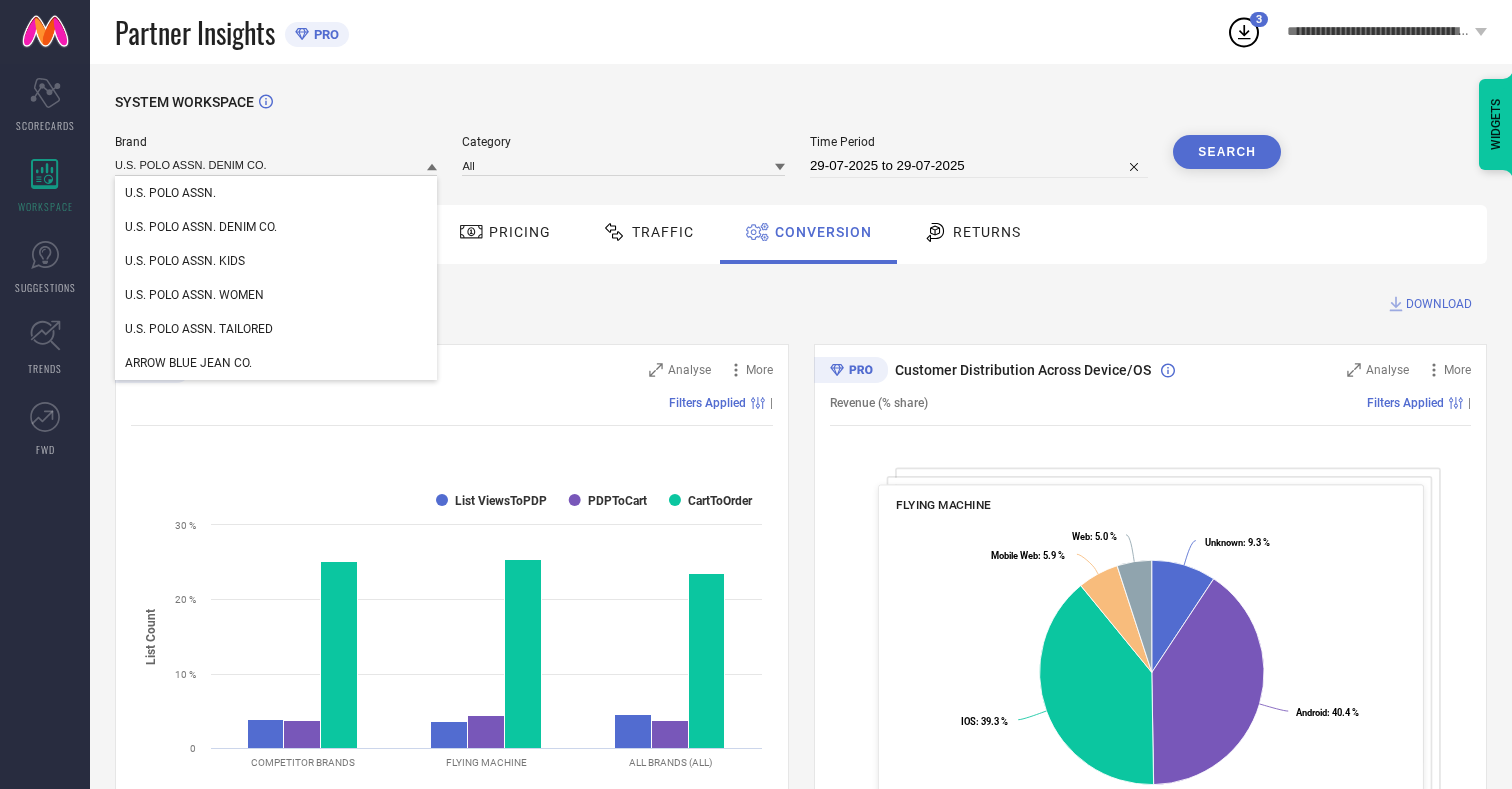 click on "U.S. POLO ASSN. DENIM CO." at bounding box center [201, 227] 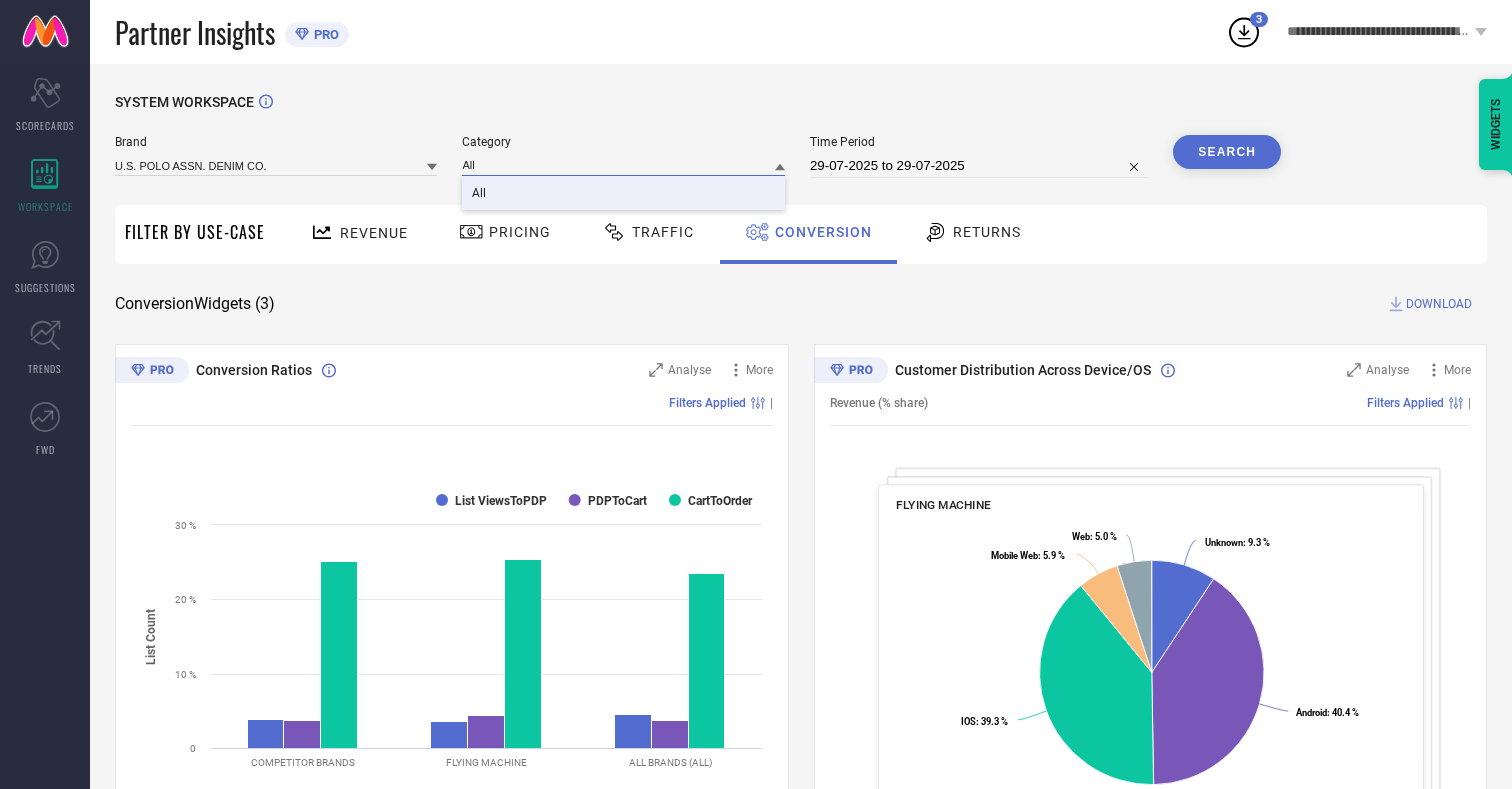 type on "All" 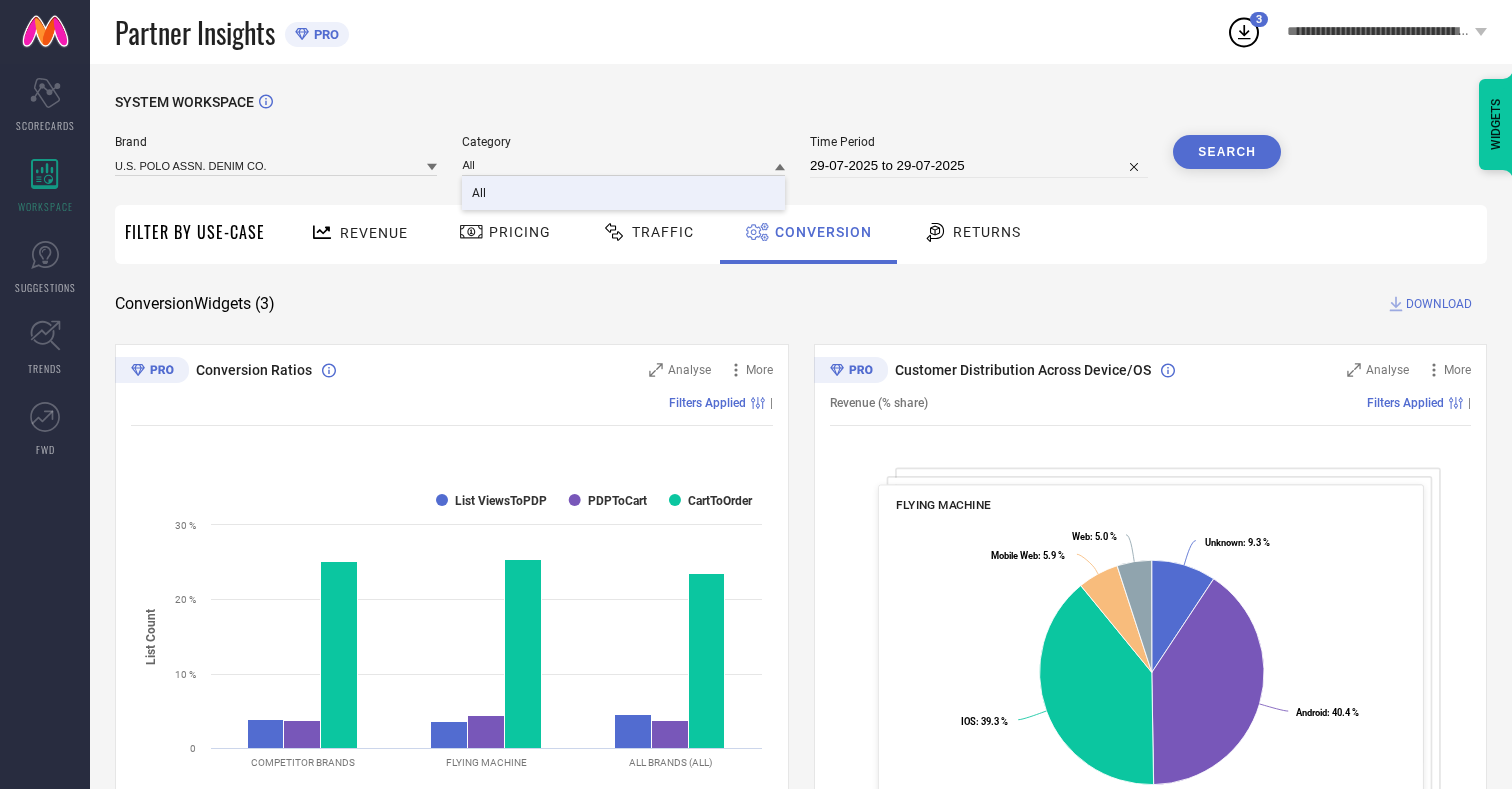 click on "All" at bounding box center (479, 193) 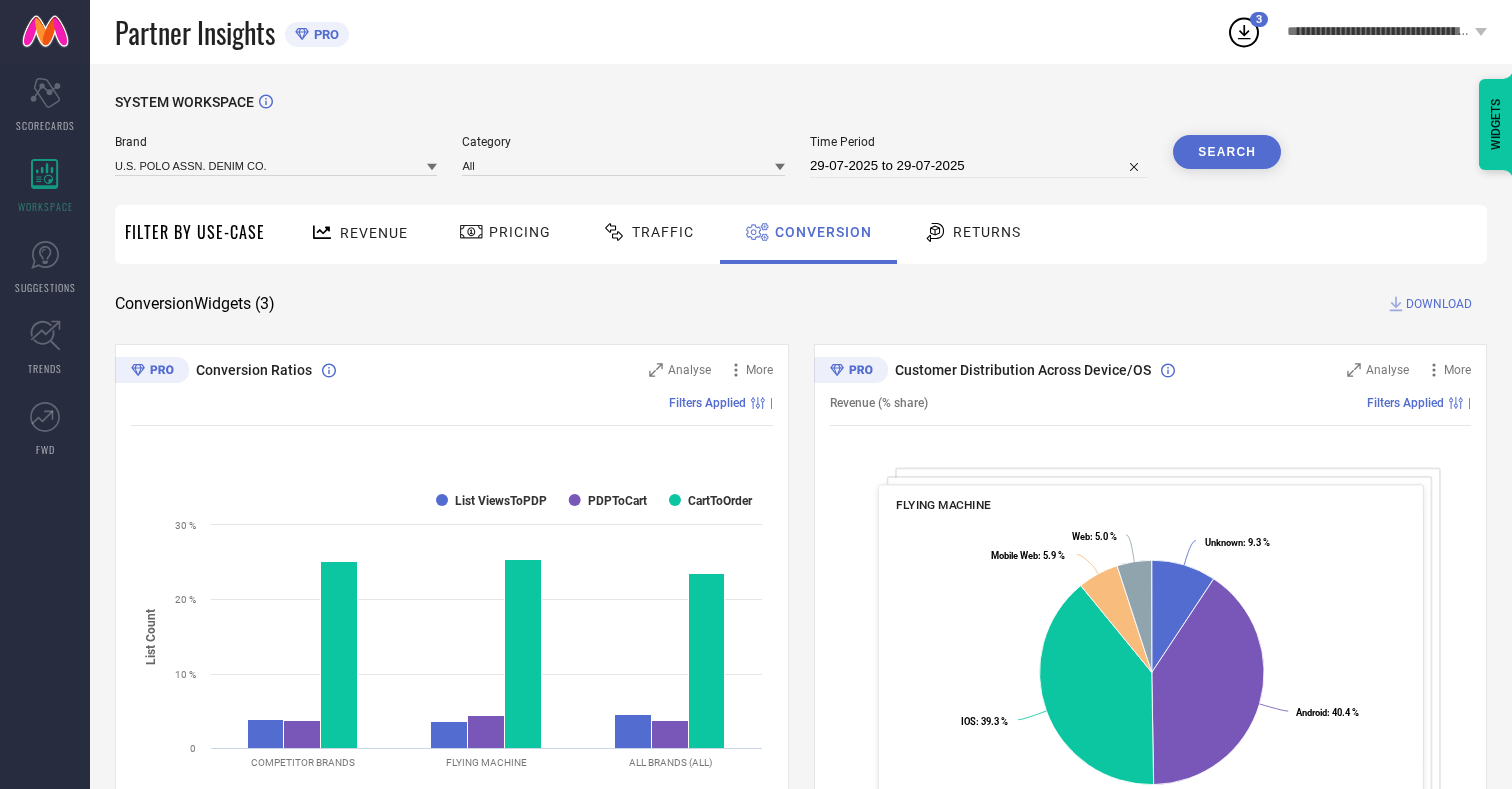 click on "Search" at bounding box center [1227, 152] 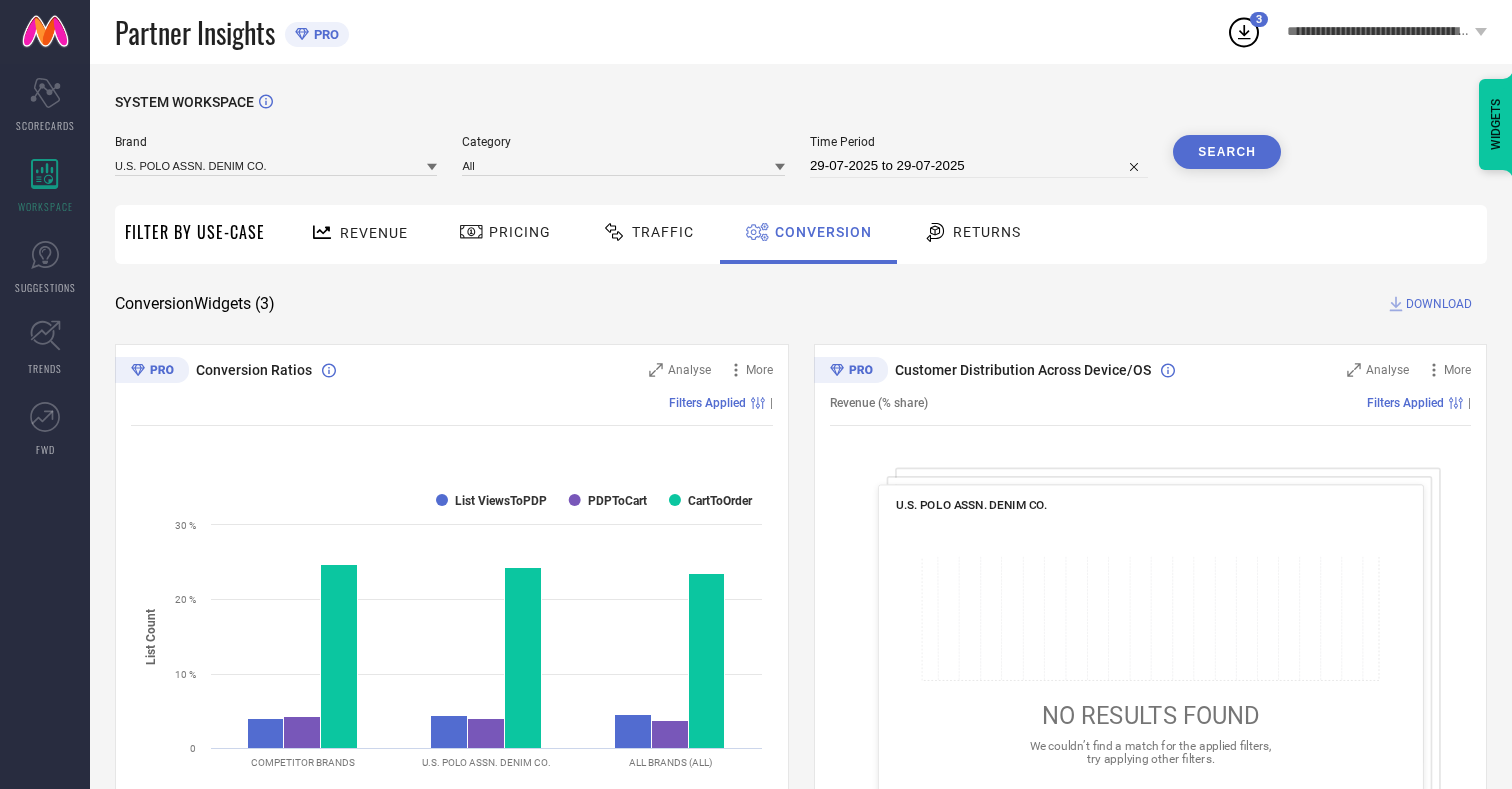 click on "DOWNLOAD" at bounding box center (1439, 304) 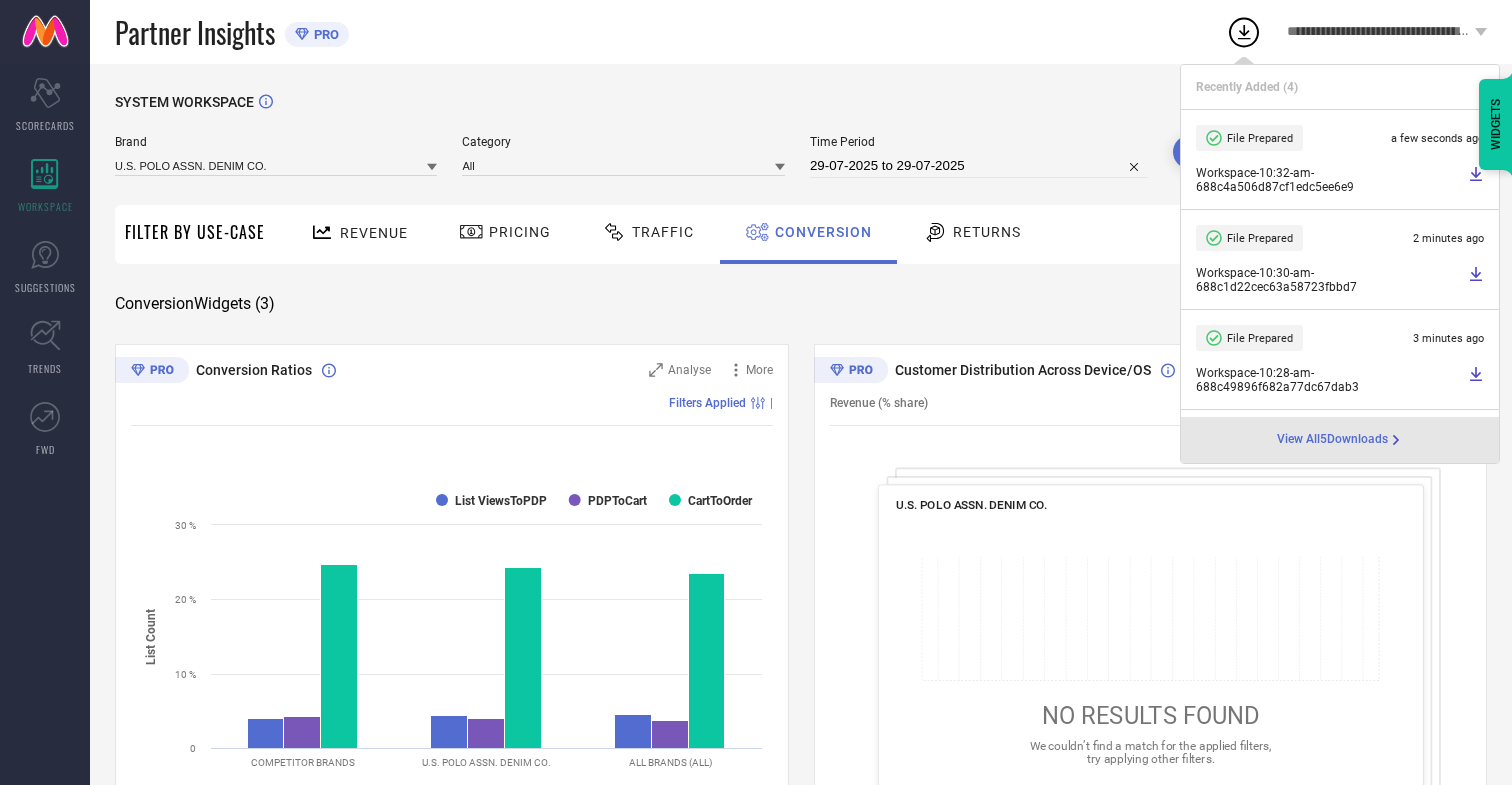 click on "Conversion" at bounding box center [823, 232] 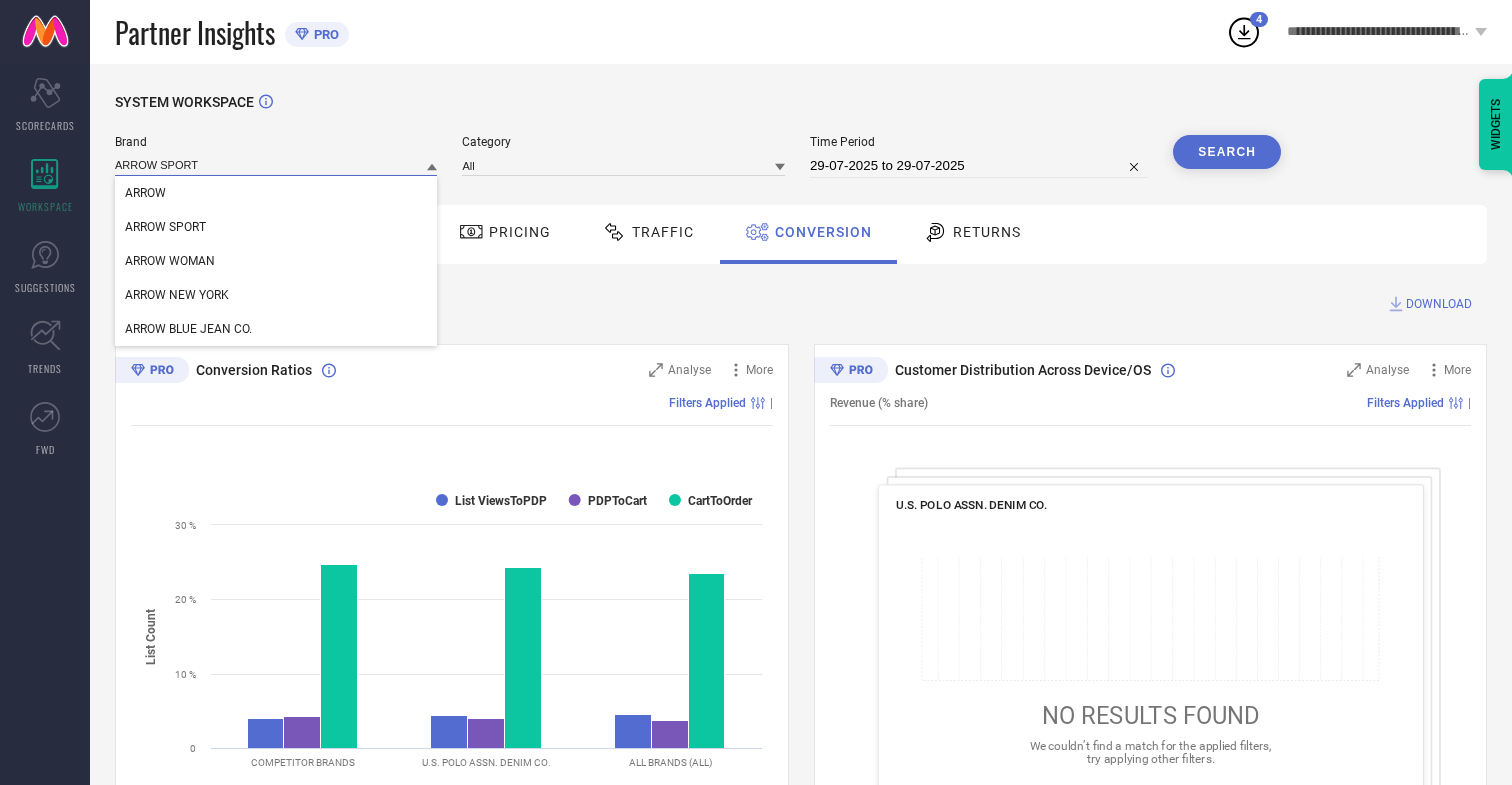 type on "ARROW SPORT" 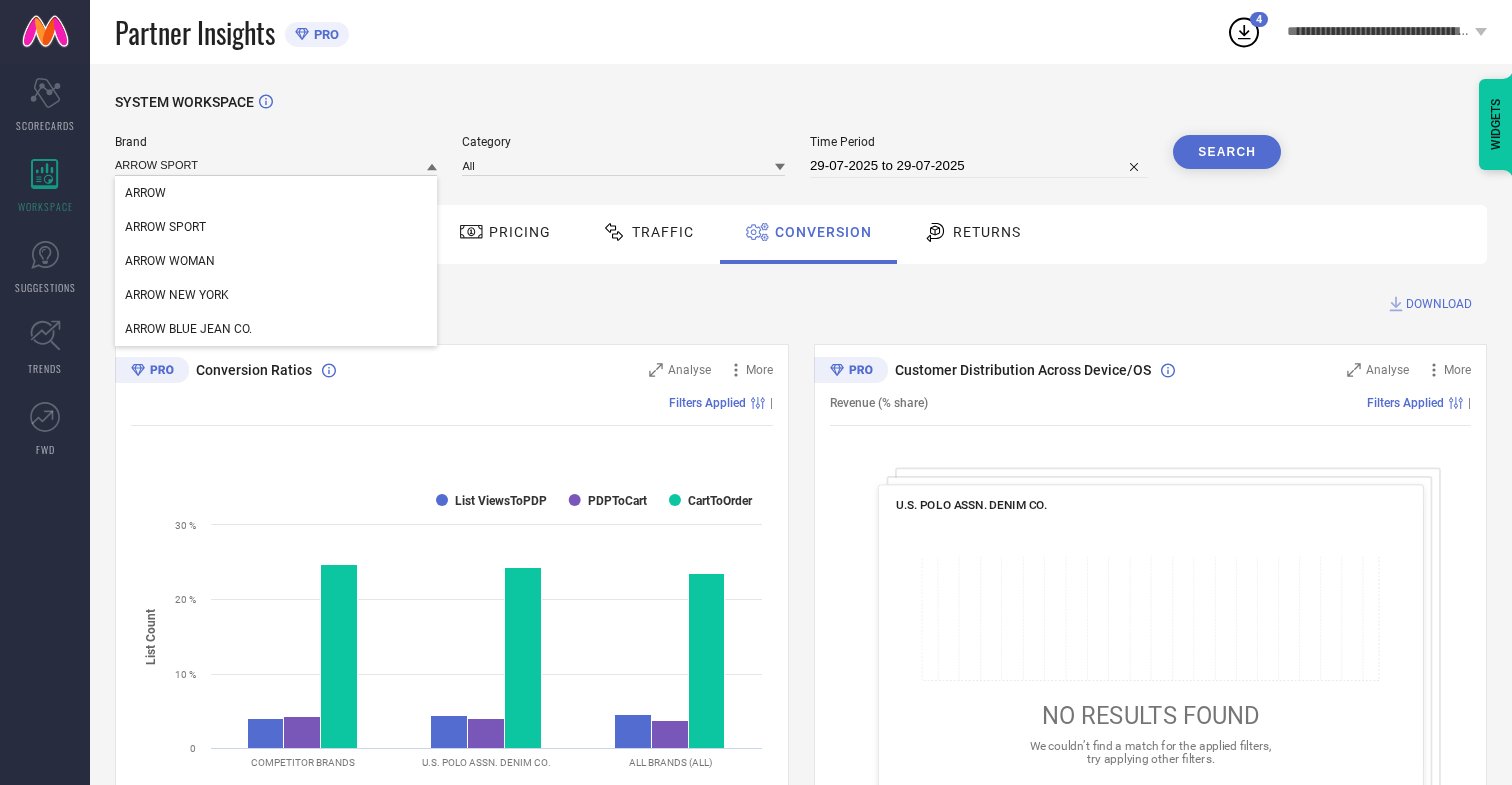 type 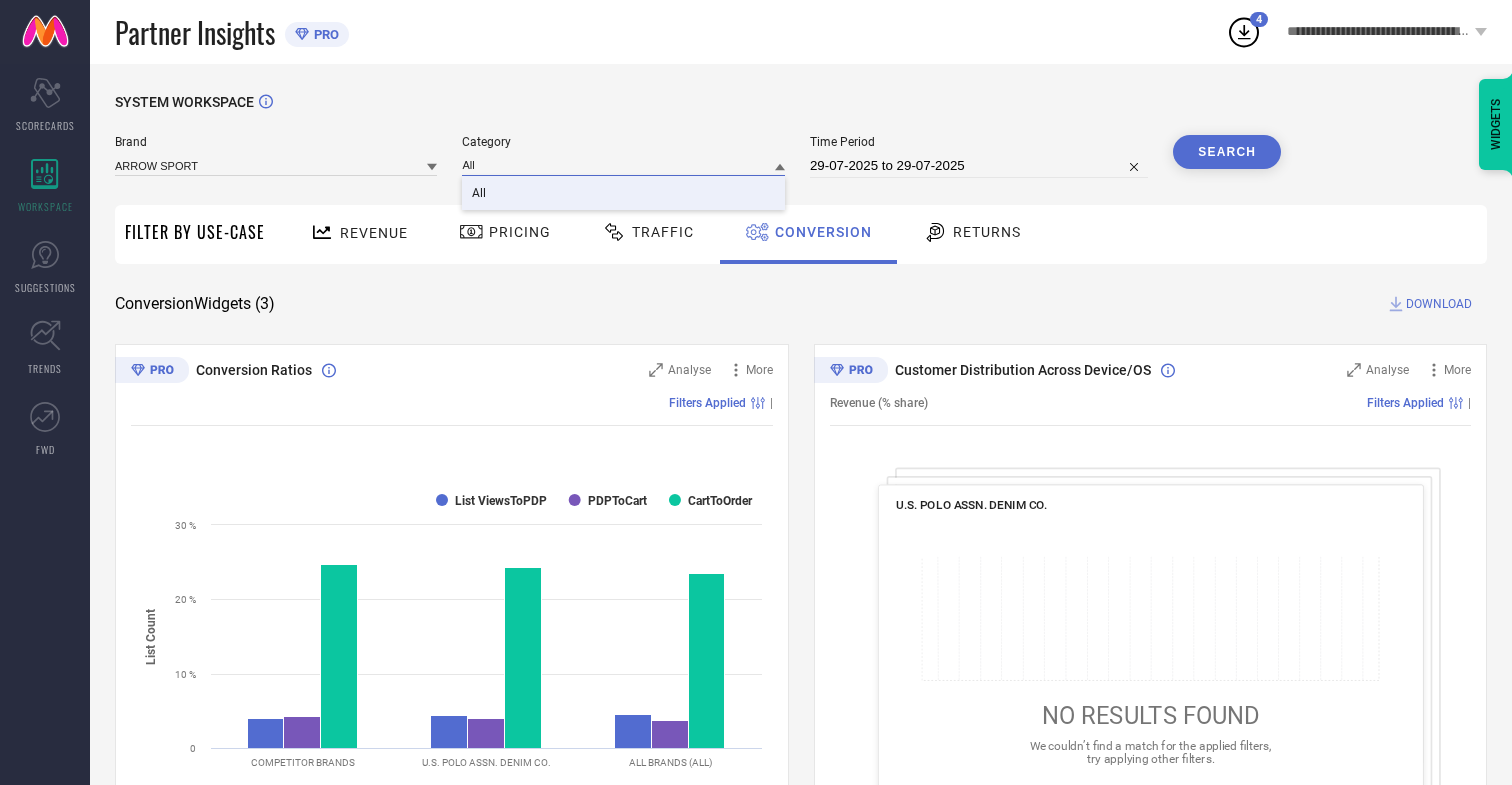 type on "All" 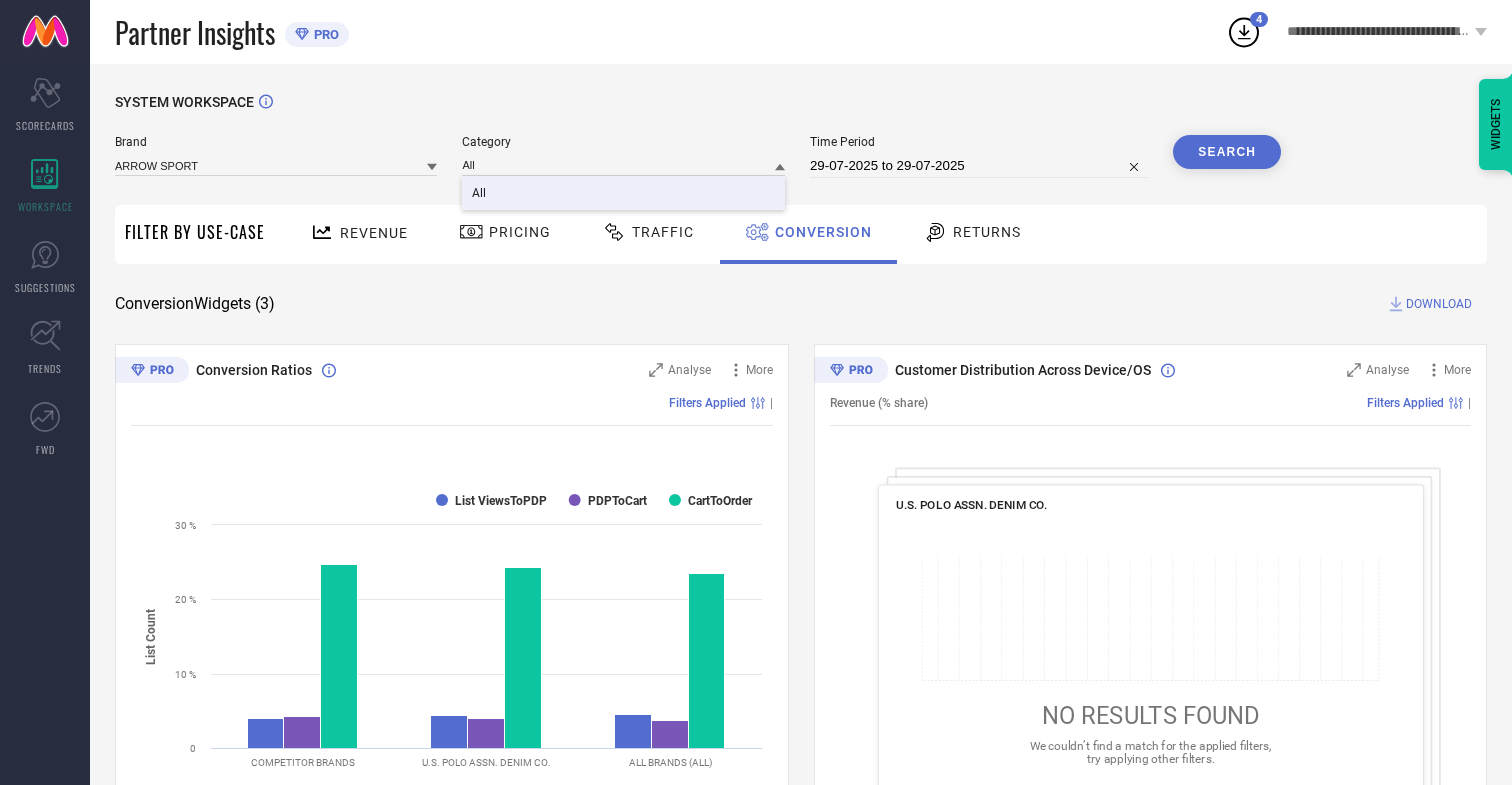 click on "All" at bounding box center [479, 193] 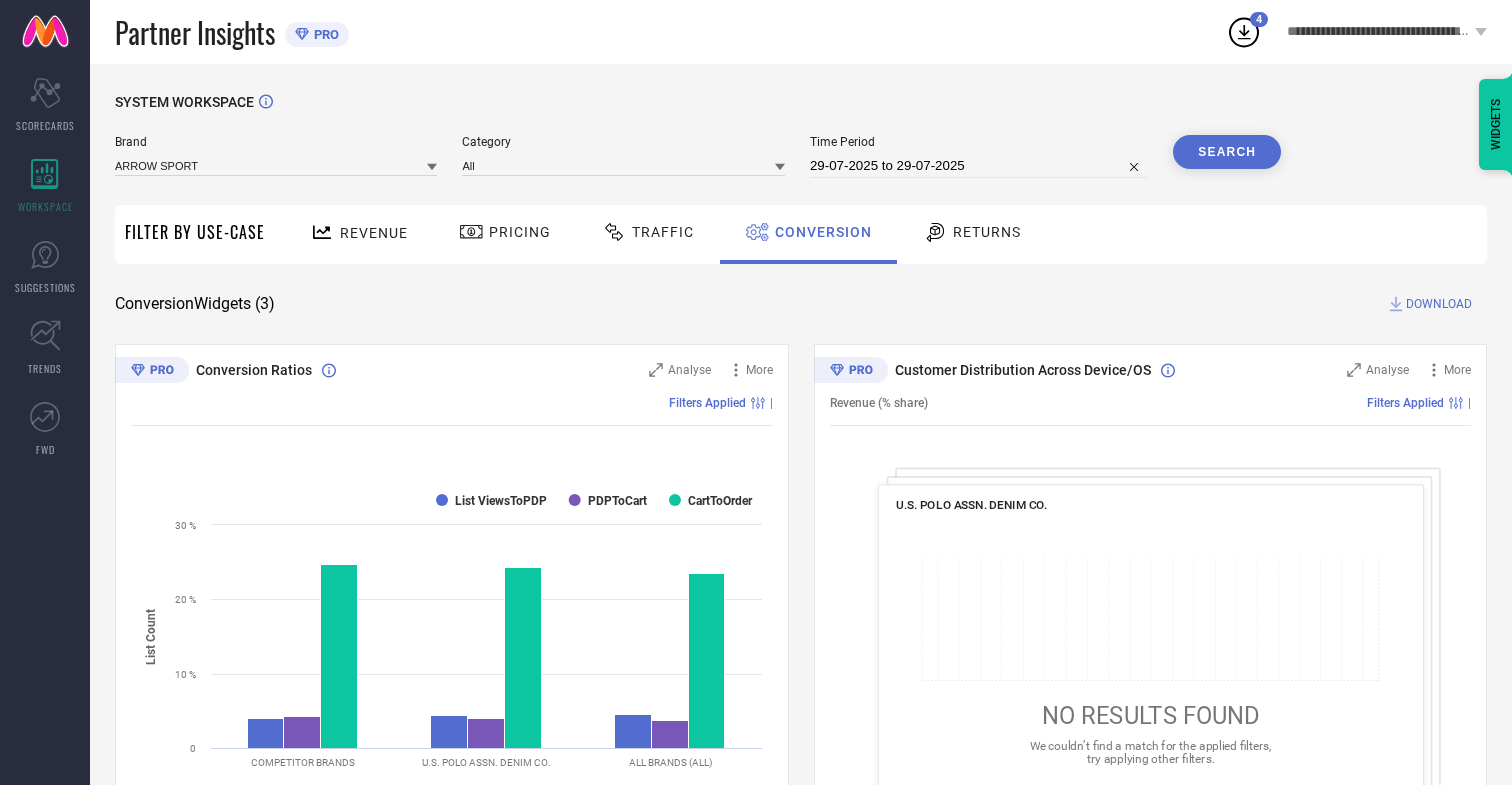 click on "Search" at bounding box center (1227, 152) 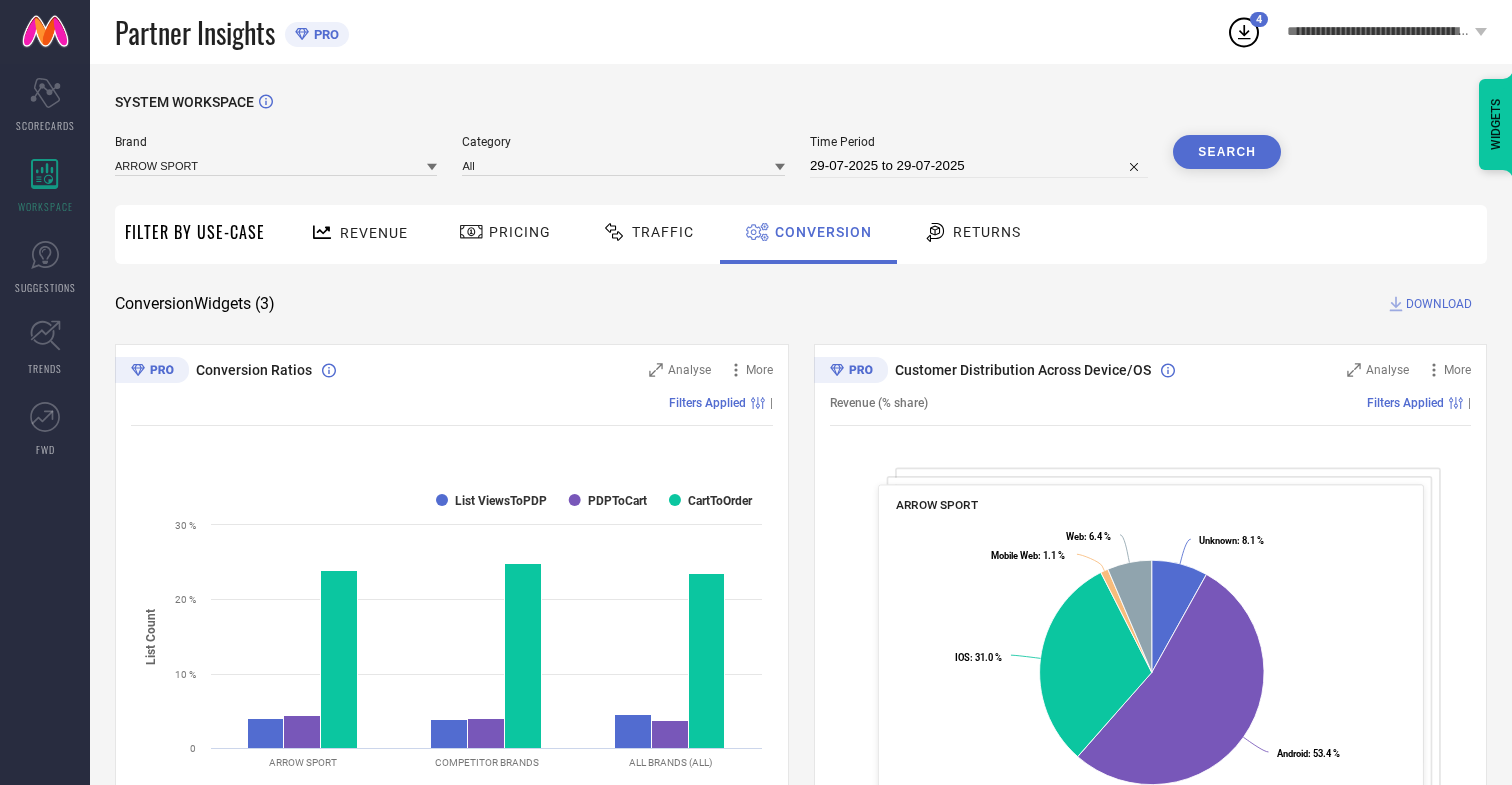 click on "DOWNLOAD" at bounding box center (1439, 304) 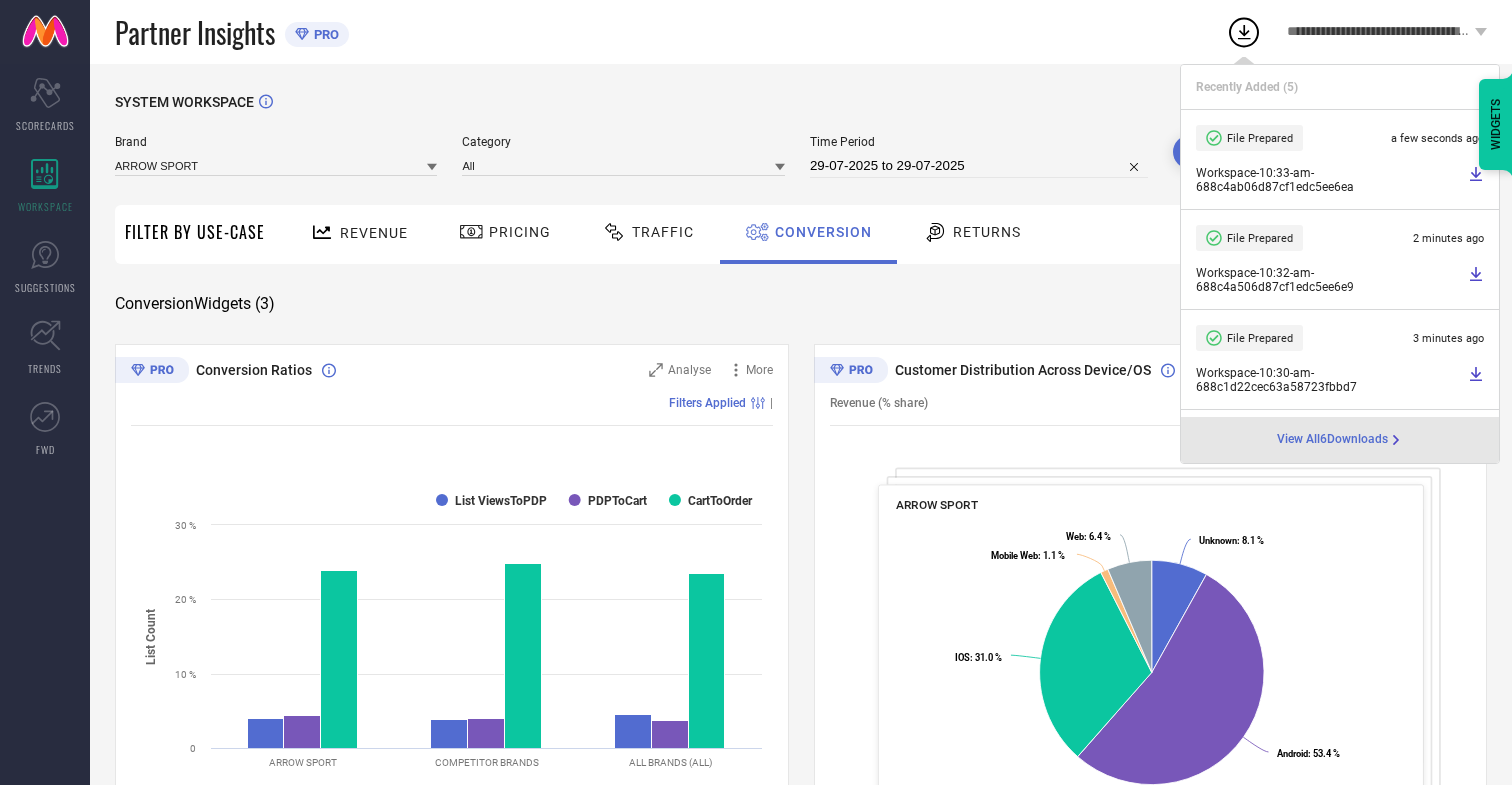click on "Conversion" at bounding box center [823, 232] 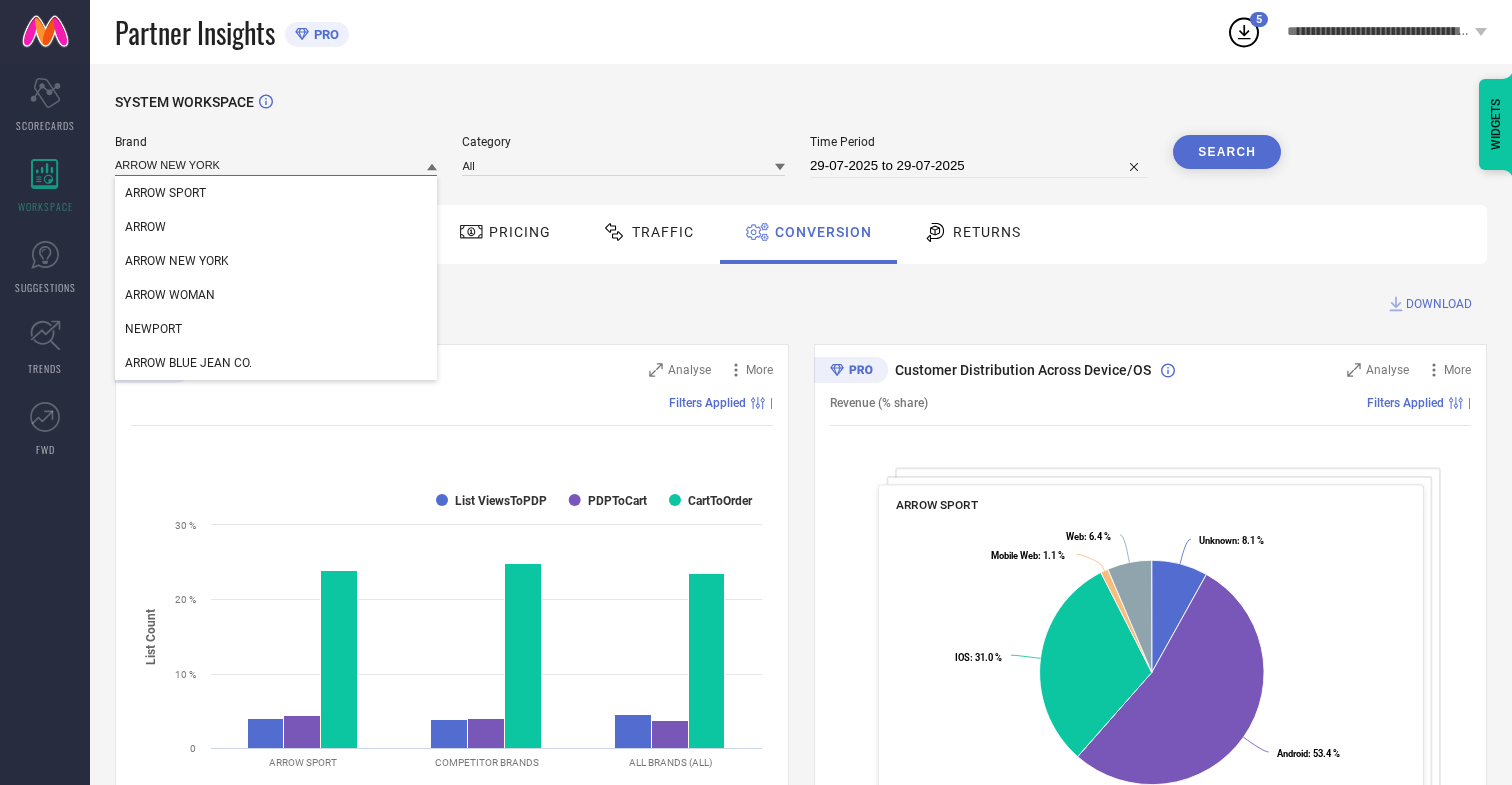 type on "ARROW NEW YORK" 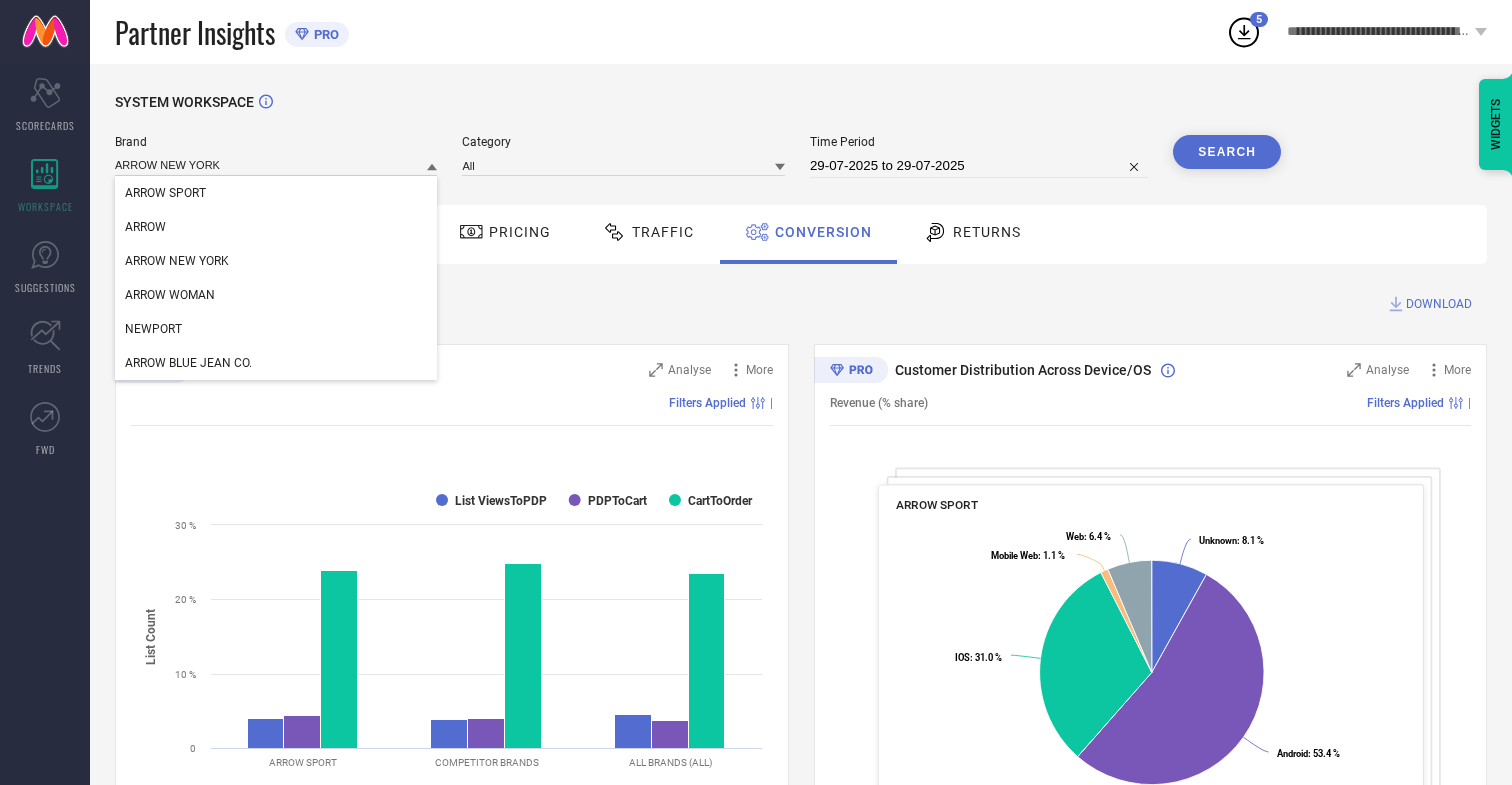 type 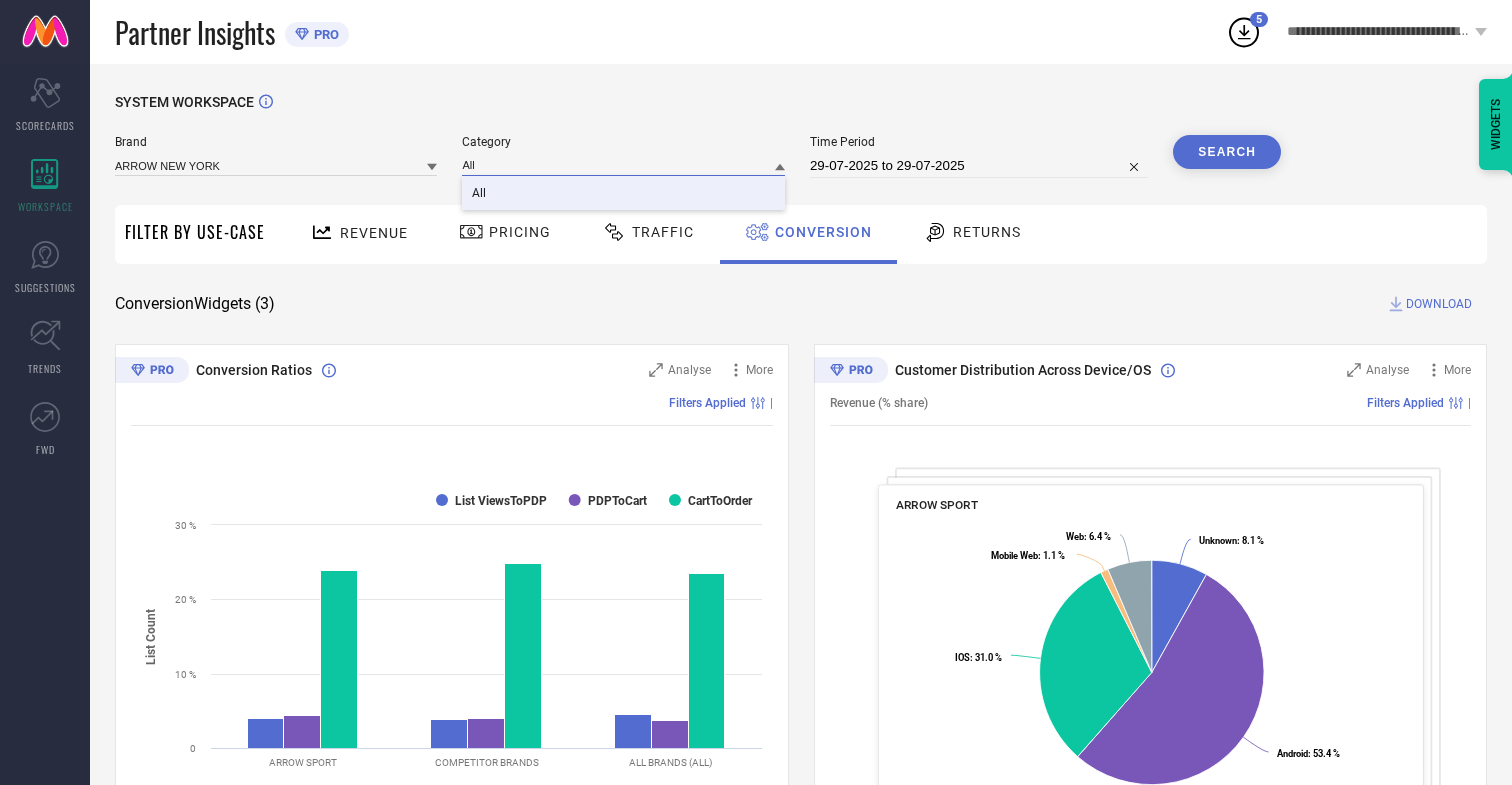 type on "All" 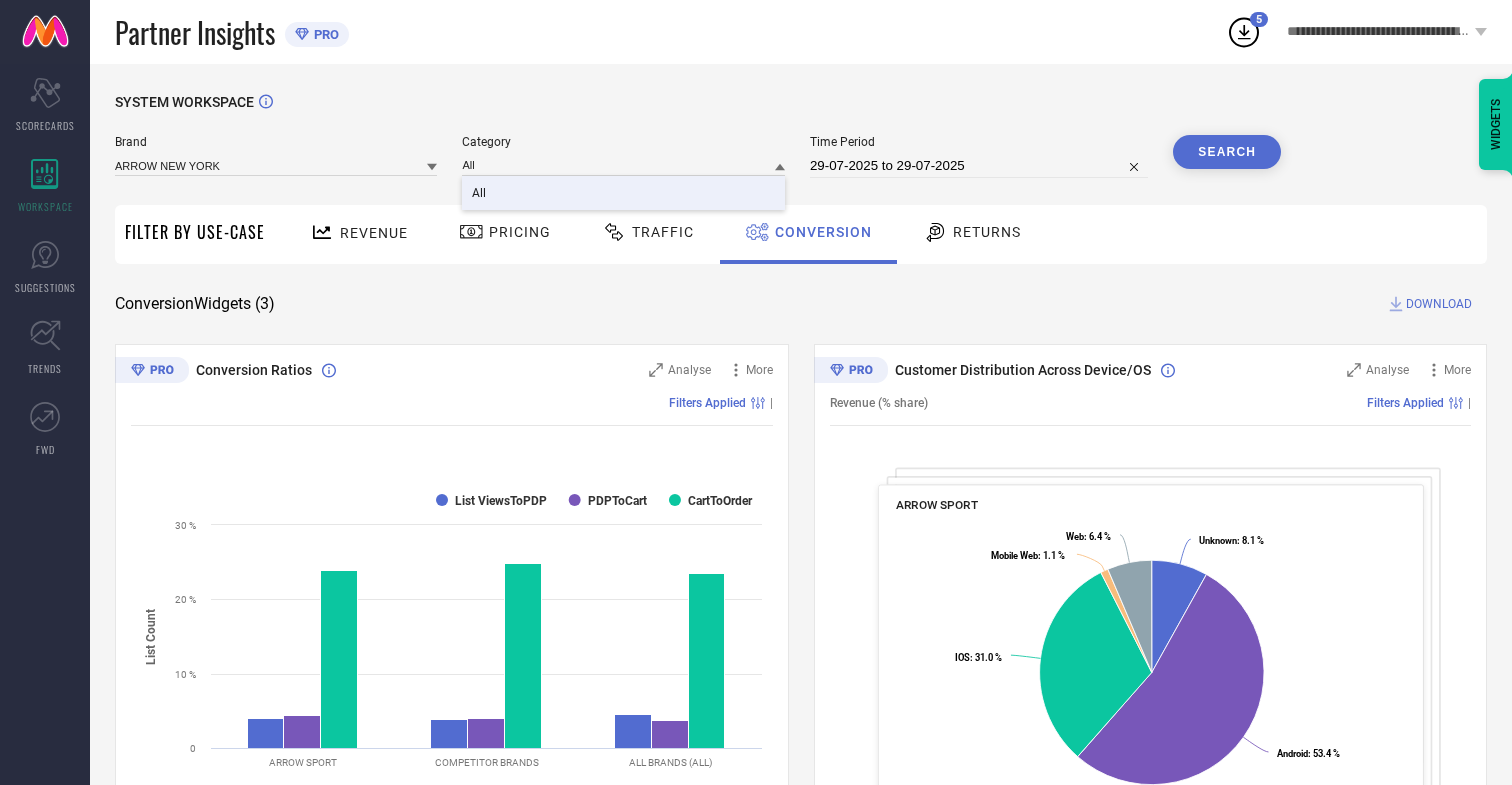 click on "All" at bounding box center [479, 193] 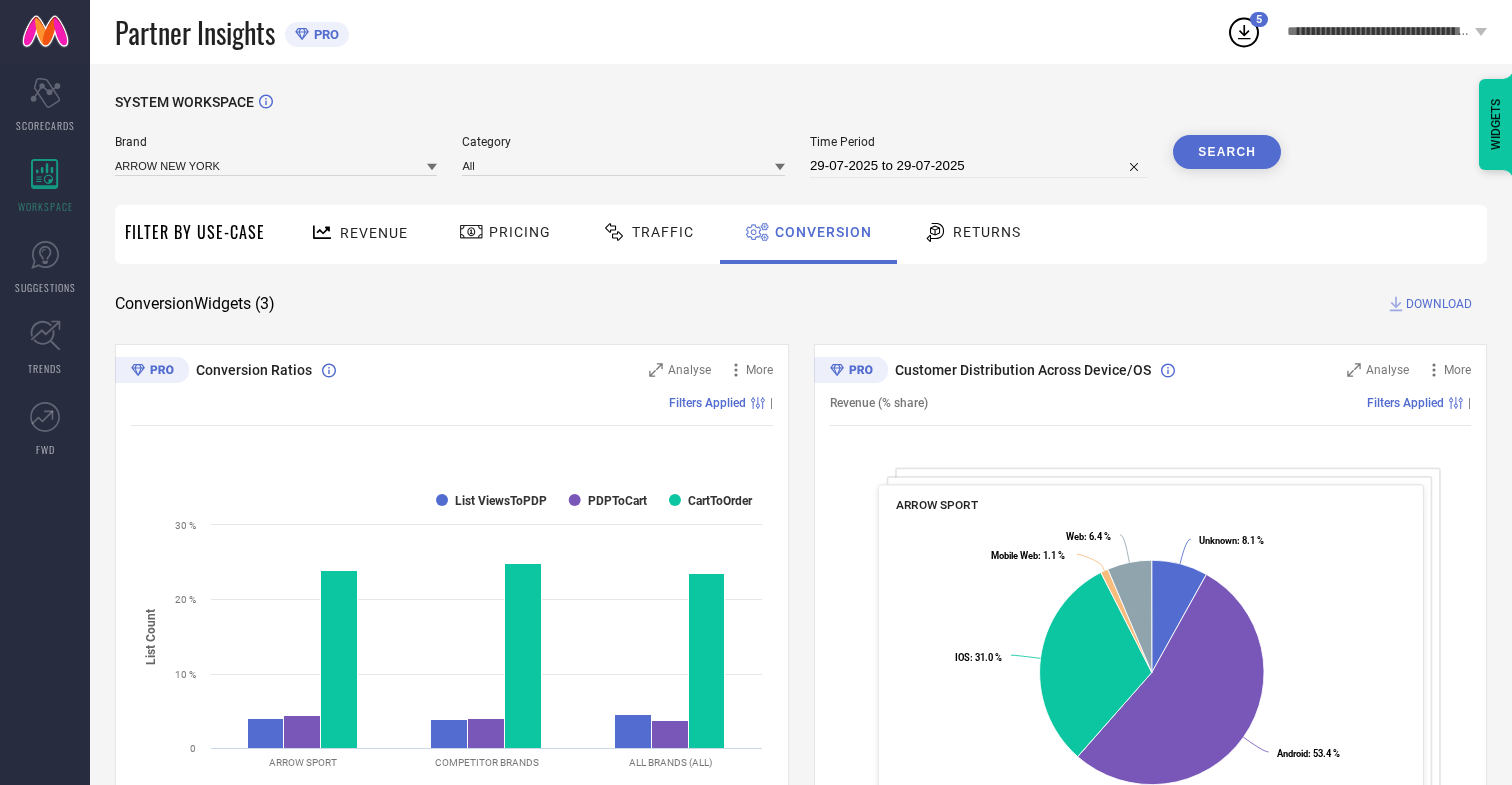 click on "Search" at bounding box center [1227, 152] 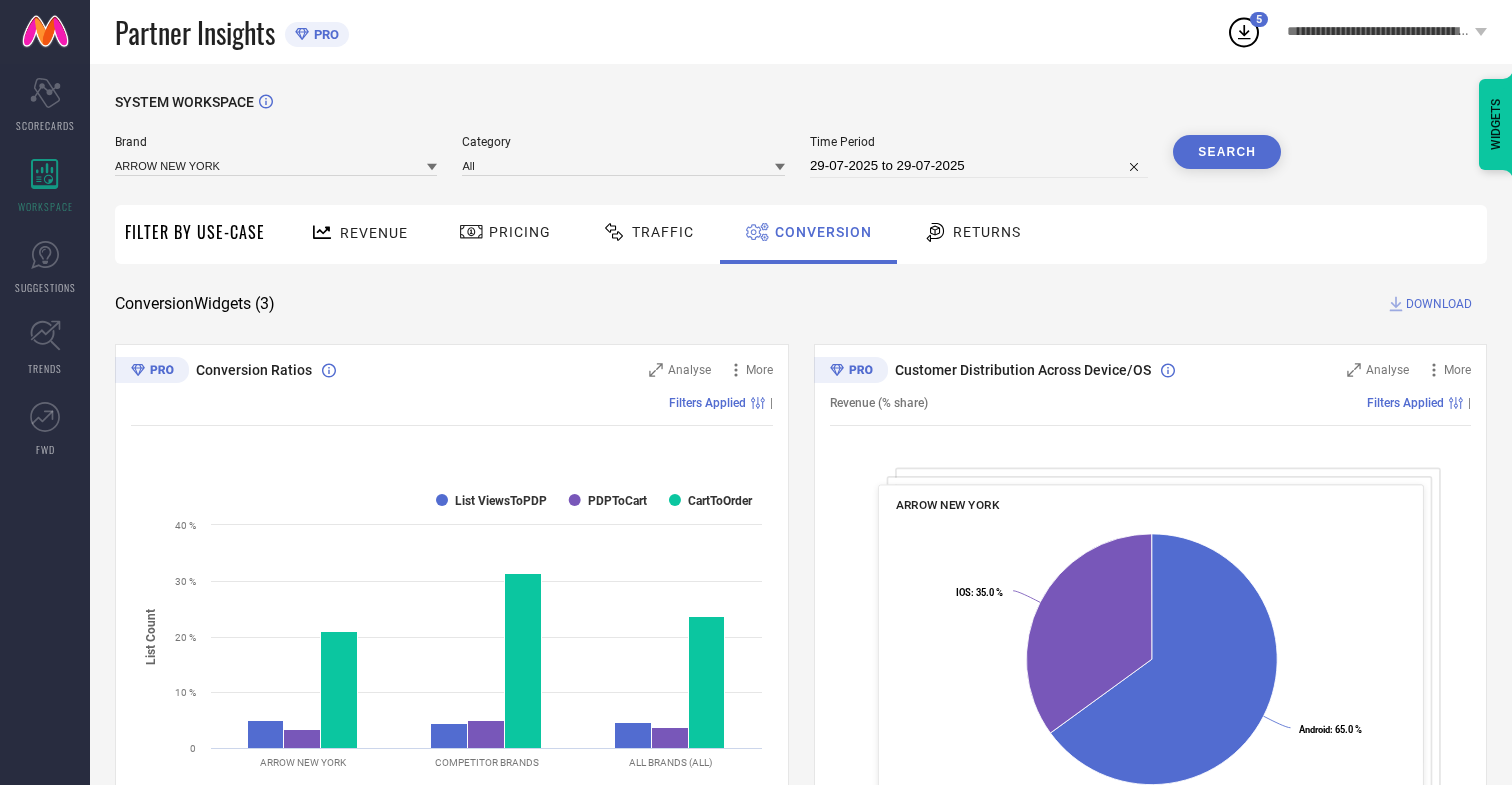 click on "DOWNLOAD" at bounding box center [1439, 304] 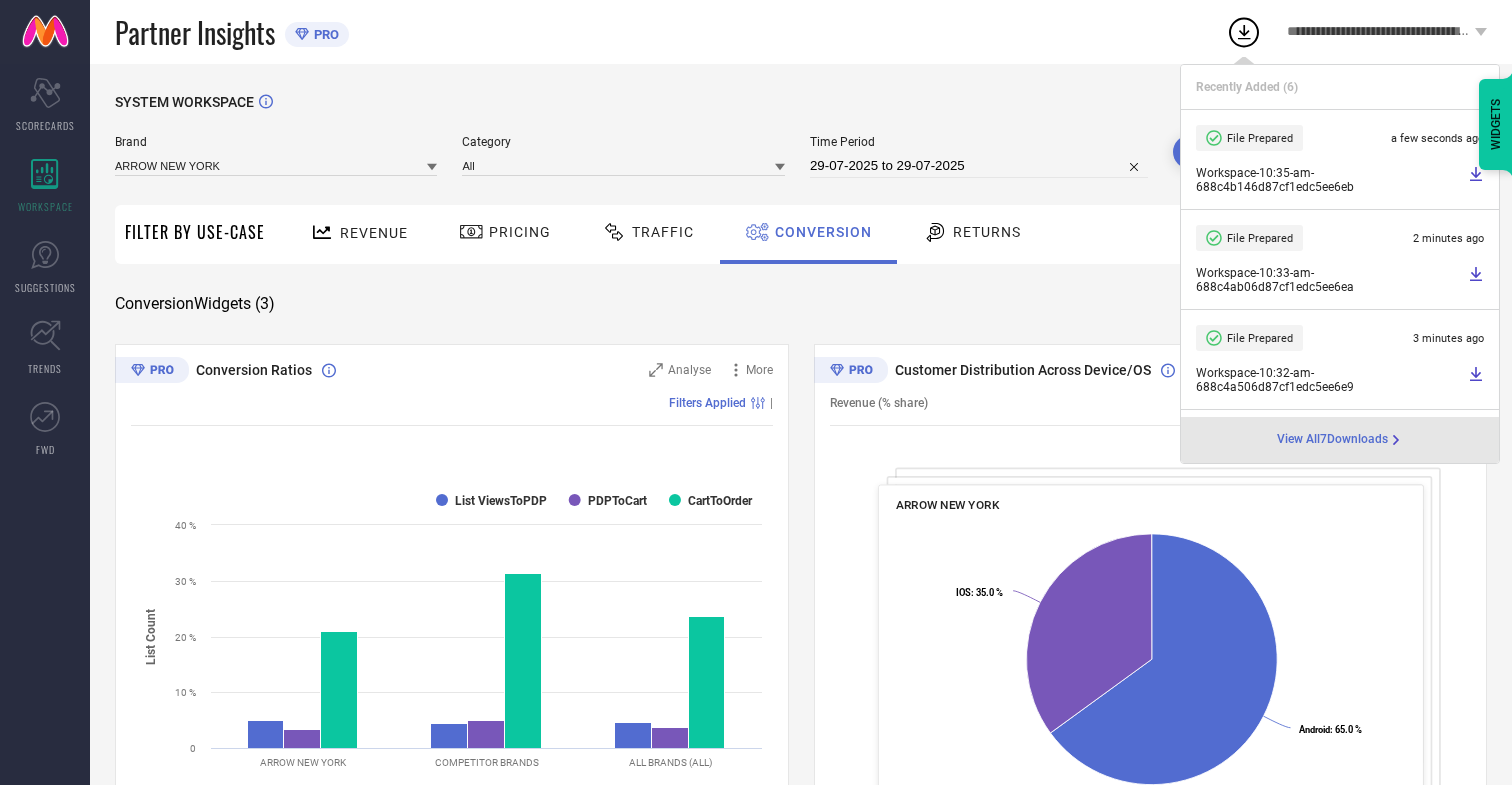 click on "Conversion" at bounding box center [823, 232] 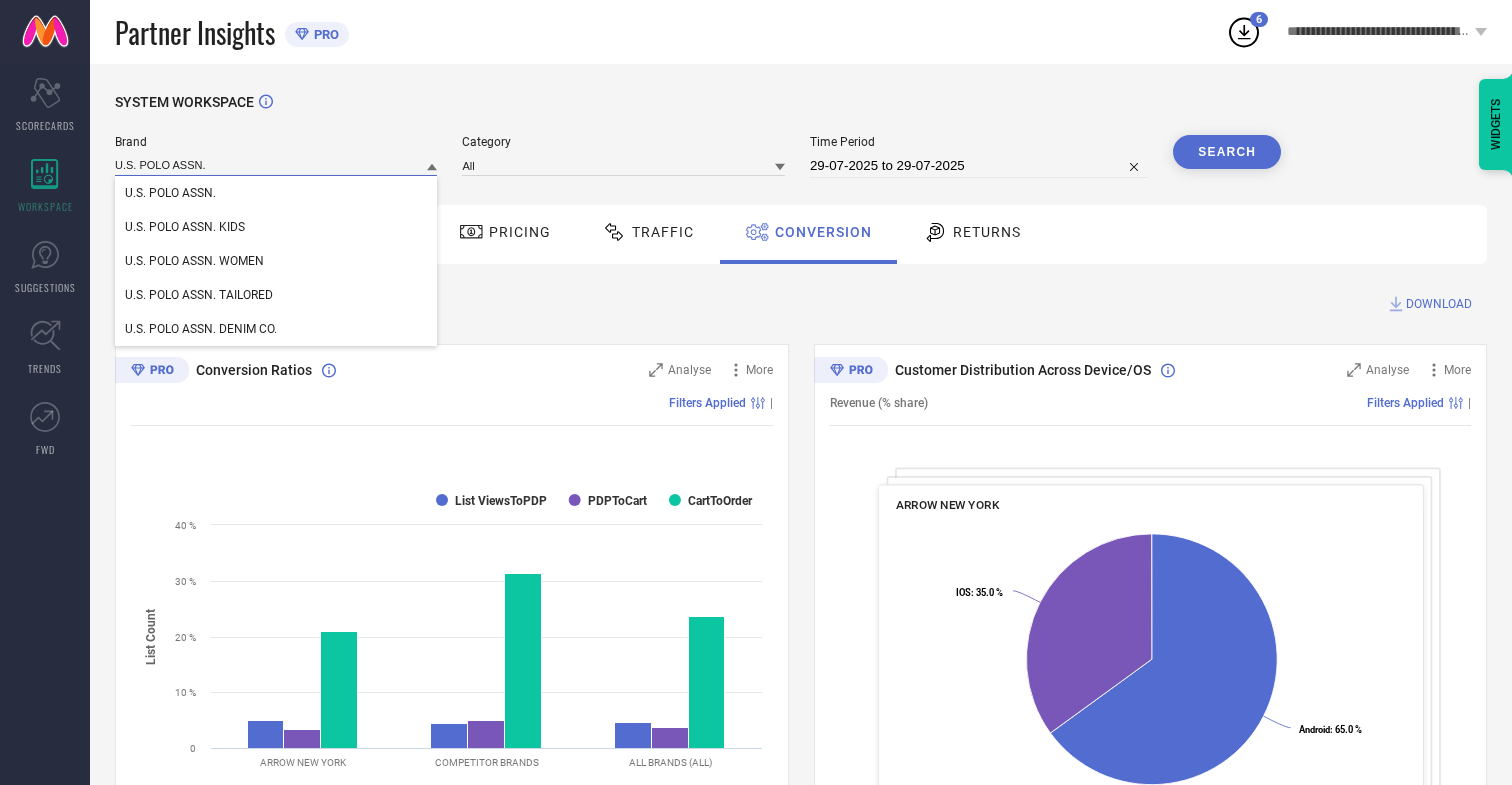 type on "U.S. POLO ASSN." 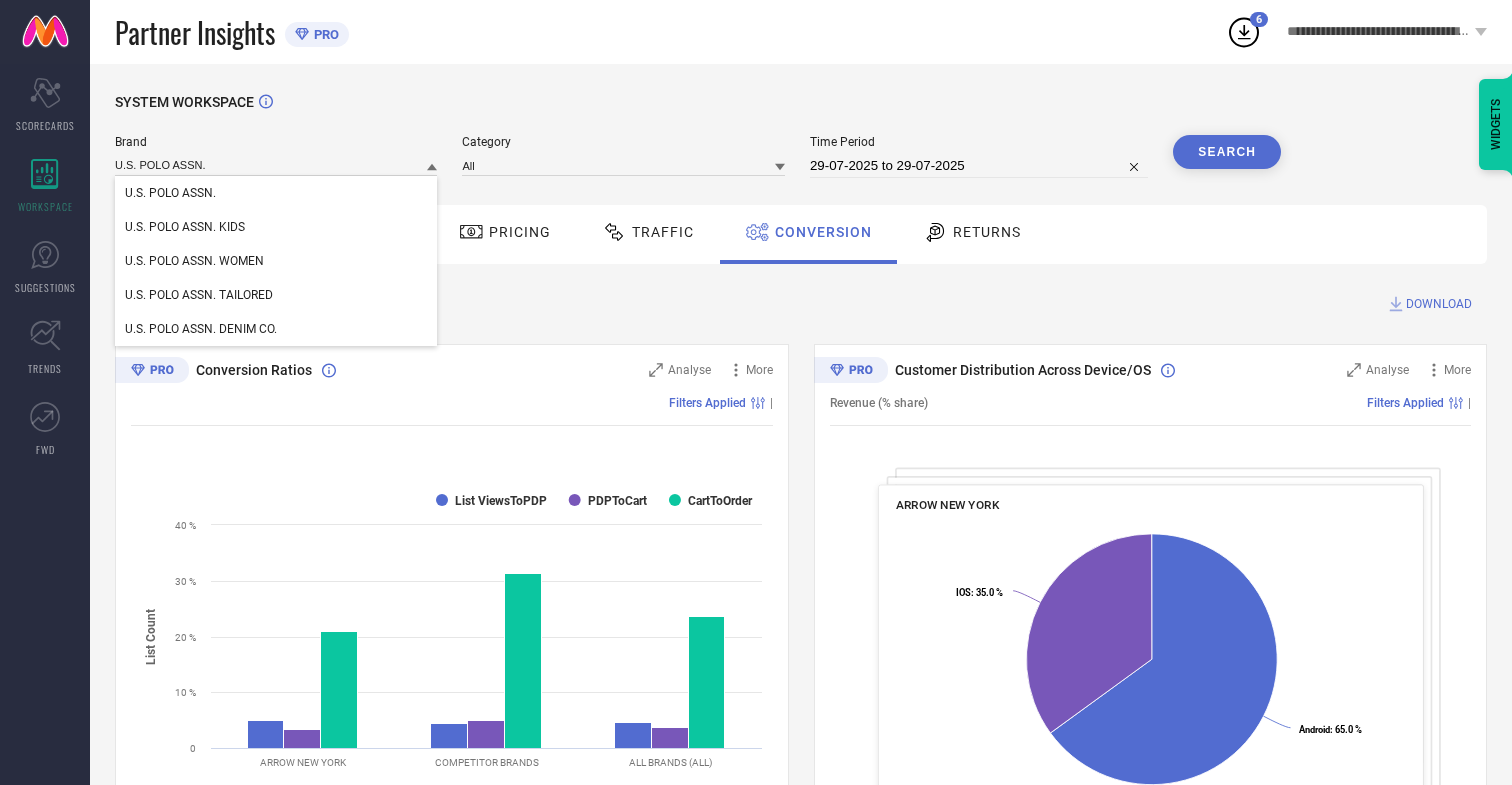 click on "U.S. POLO ASSN." at bounding box center (170, 193) 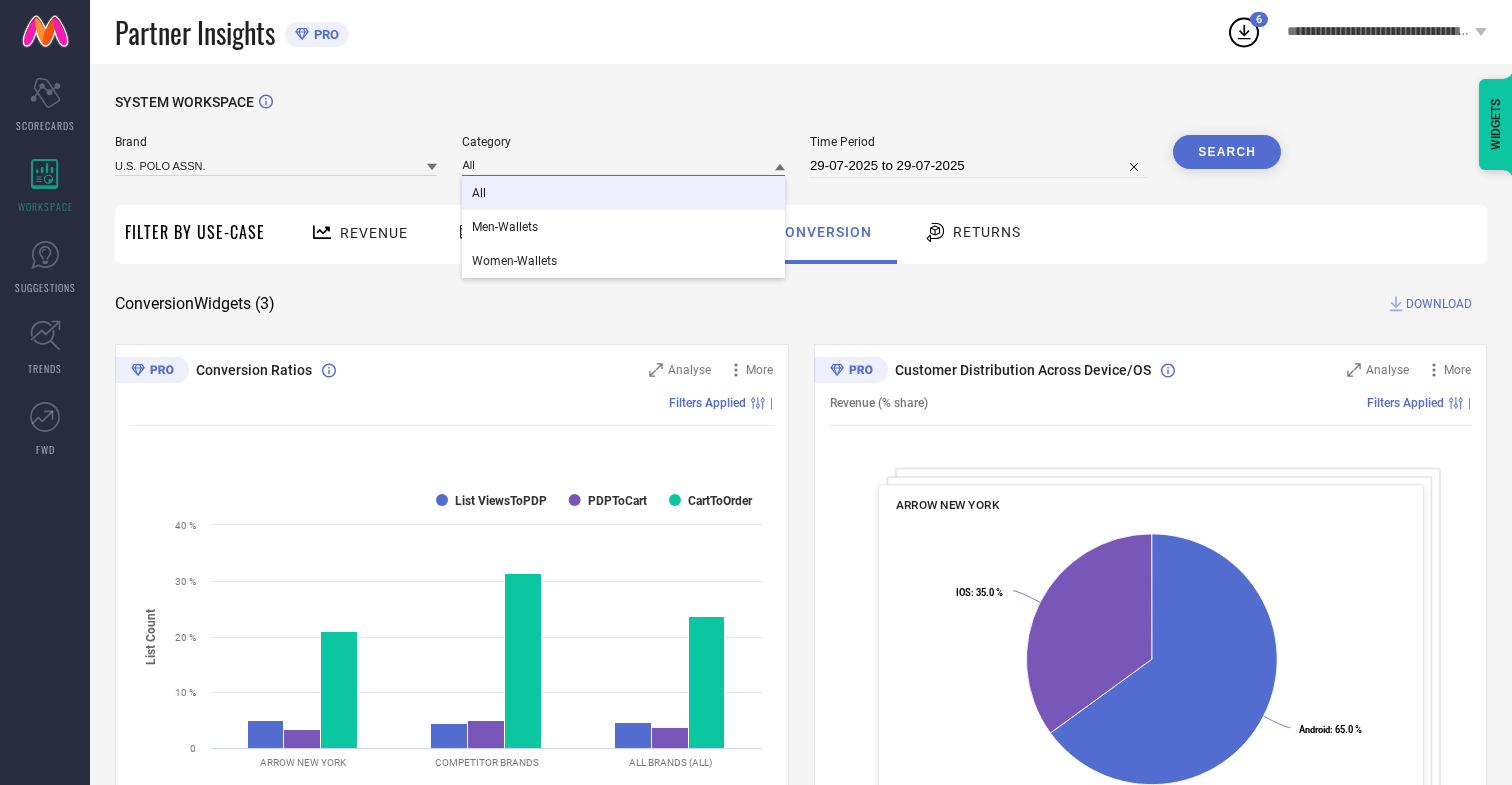 type on "All" 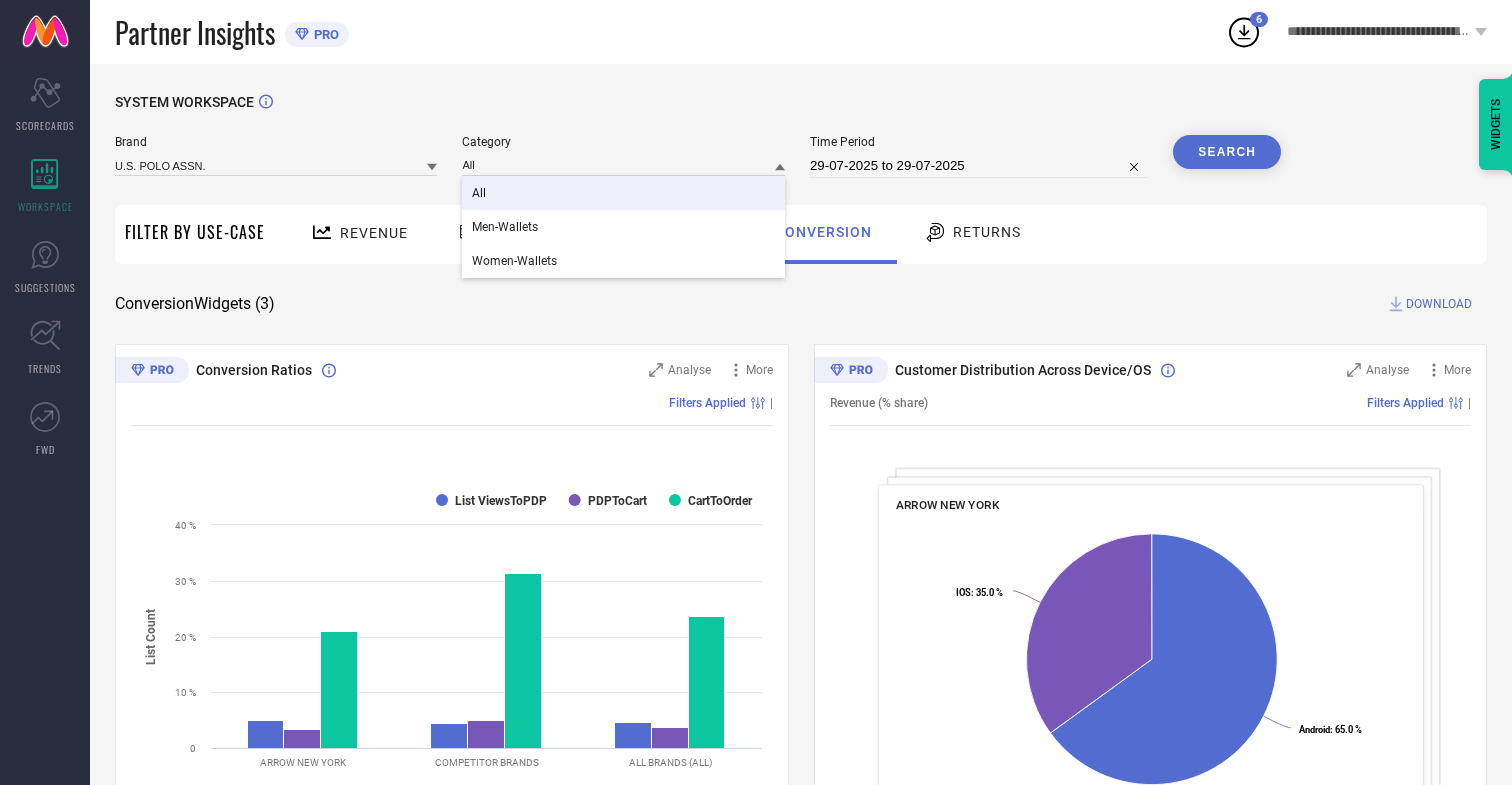 click on "All" at bounding box center [479, 193] 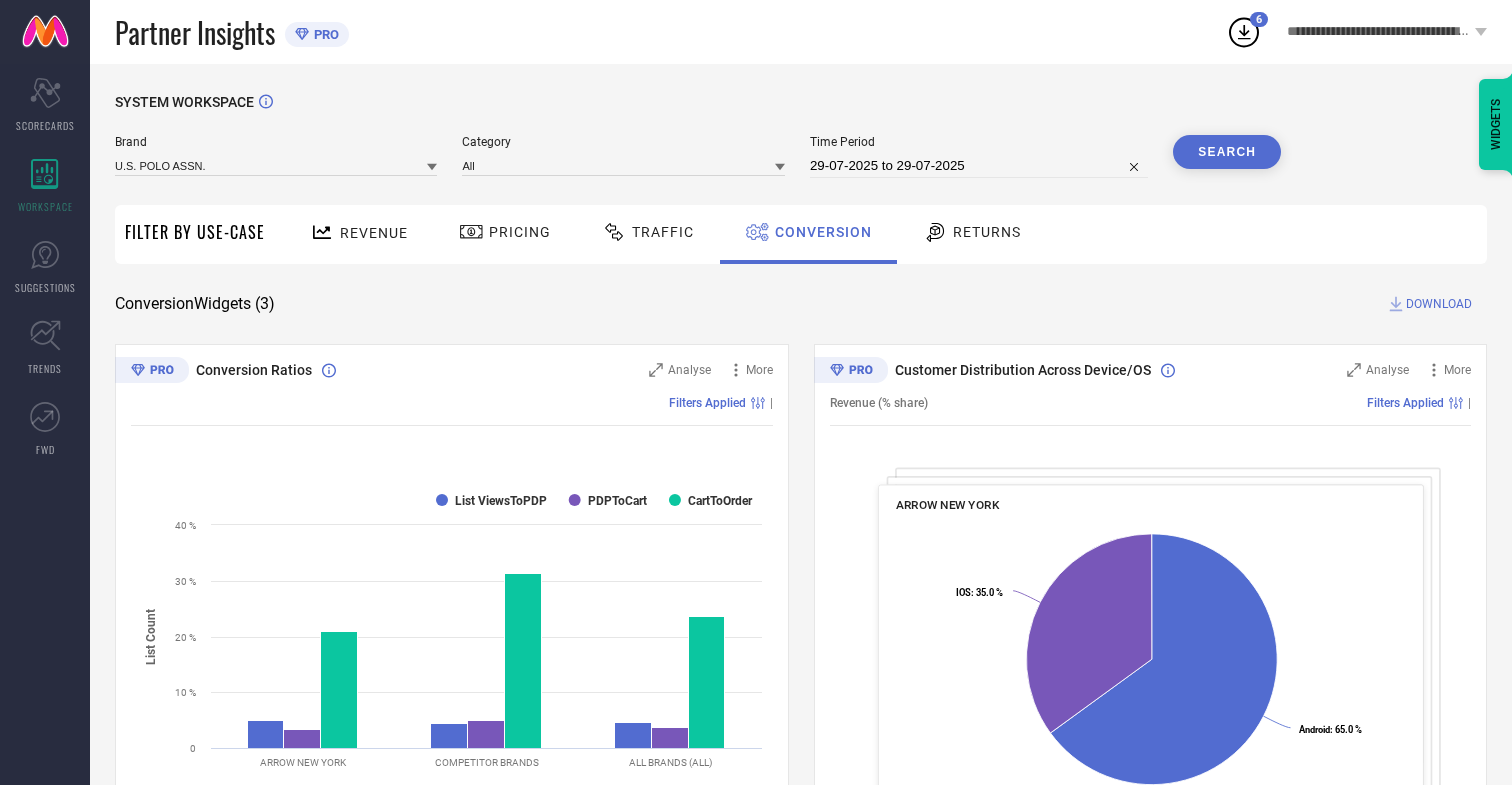 click on "Search" at bounding box center (1227, 152) 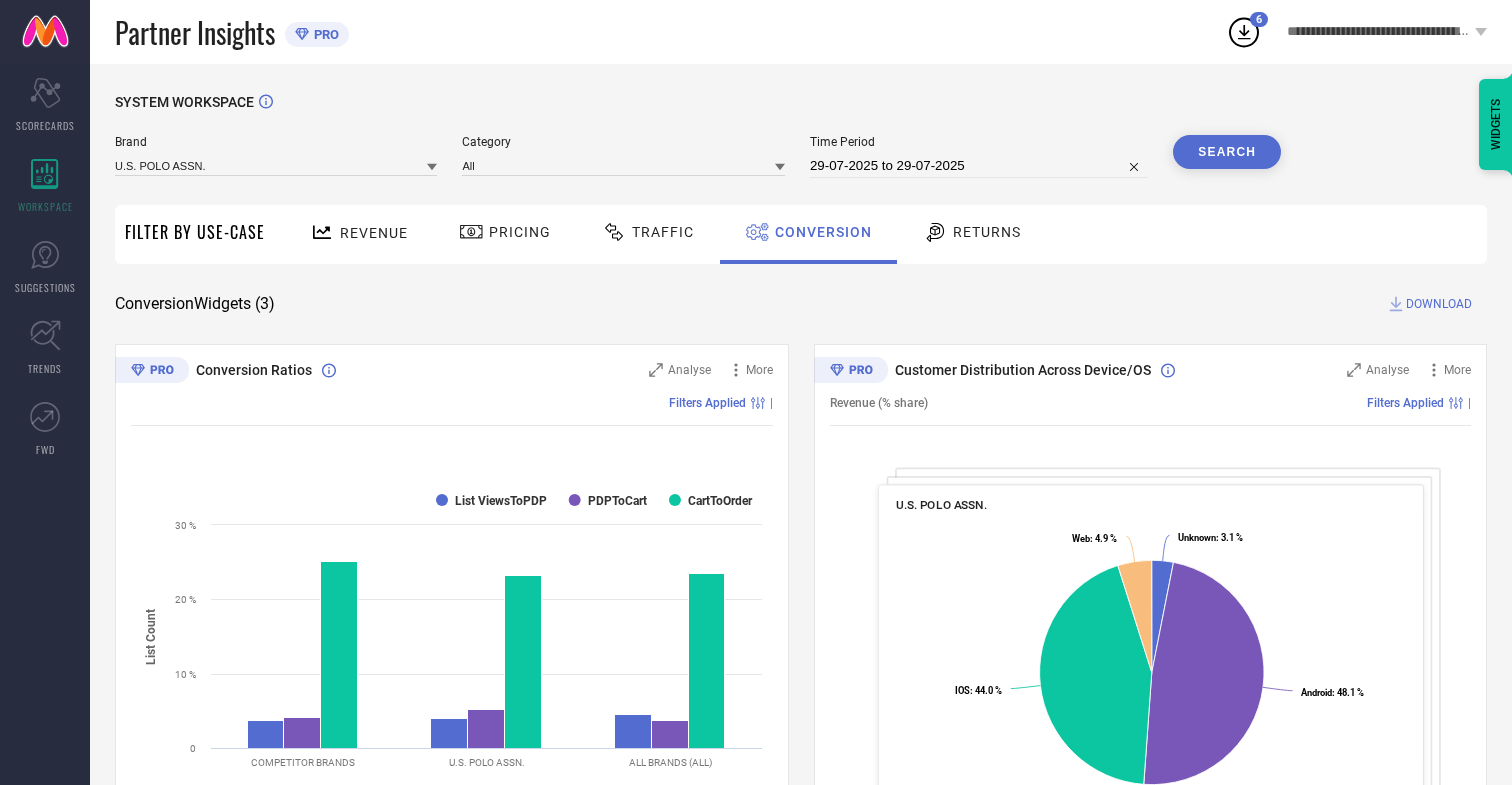 click on "DOWNLOAD" at bounding box center [1439, 304] 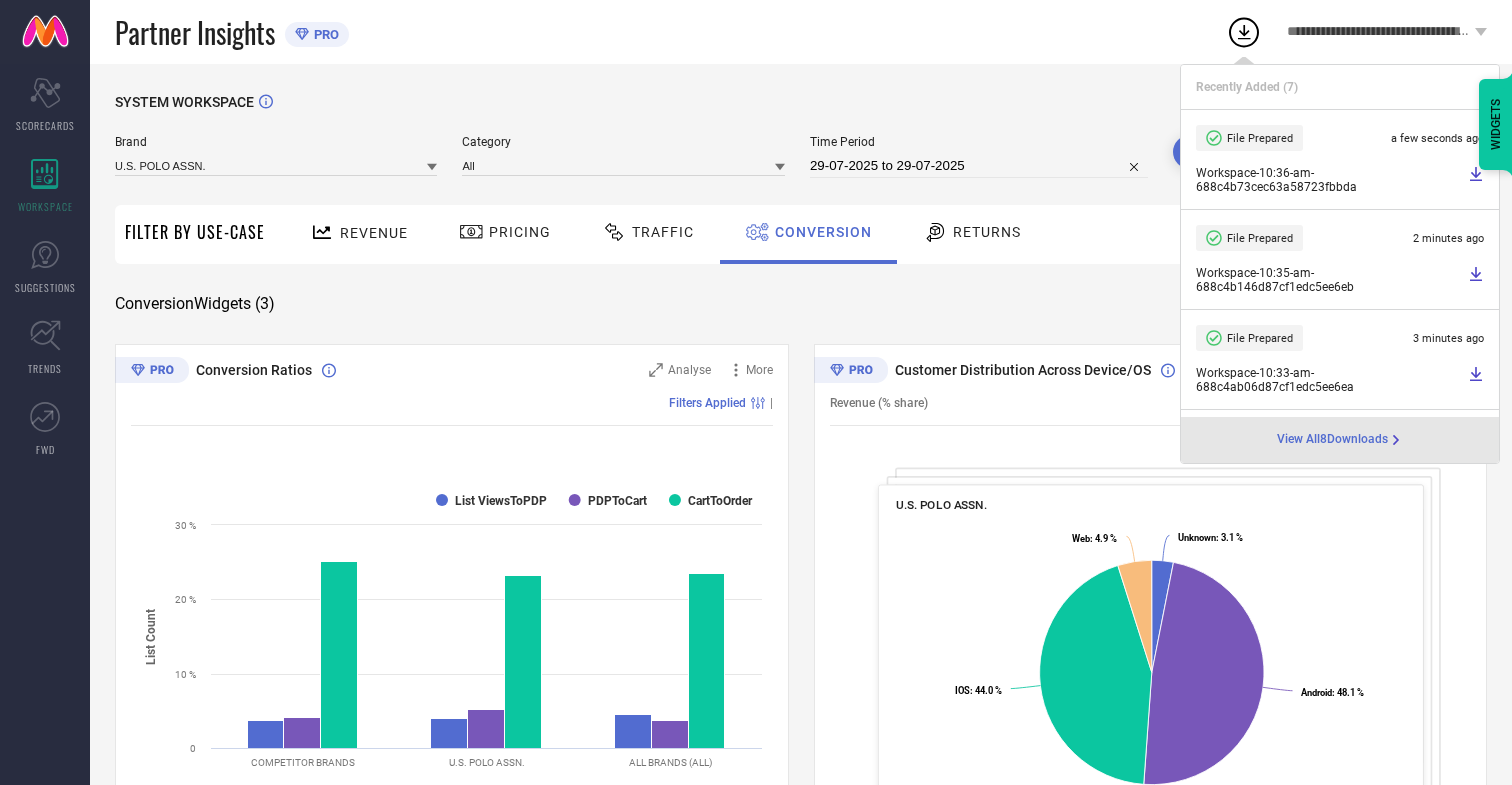 click on "Conversion" at bounding box center (823, 232) 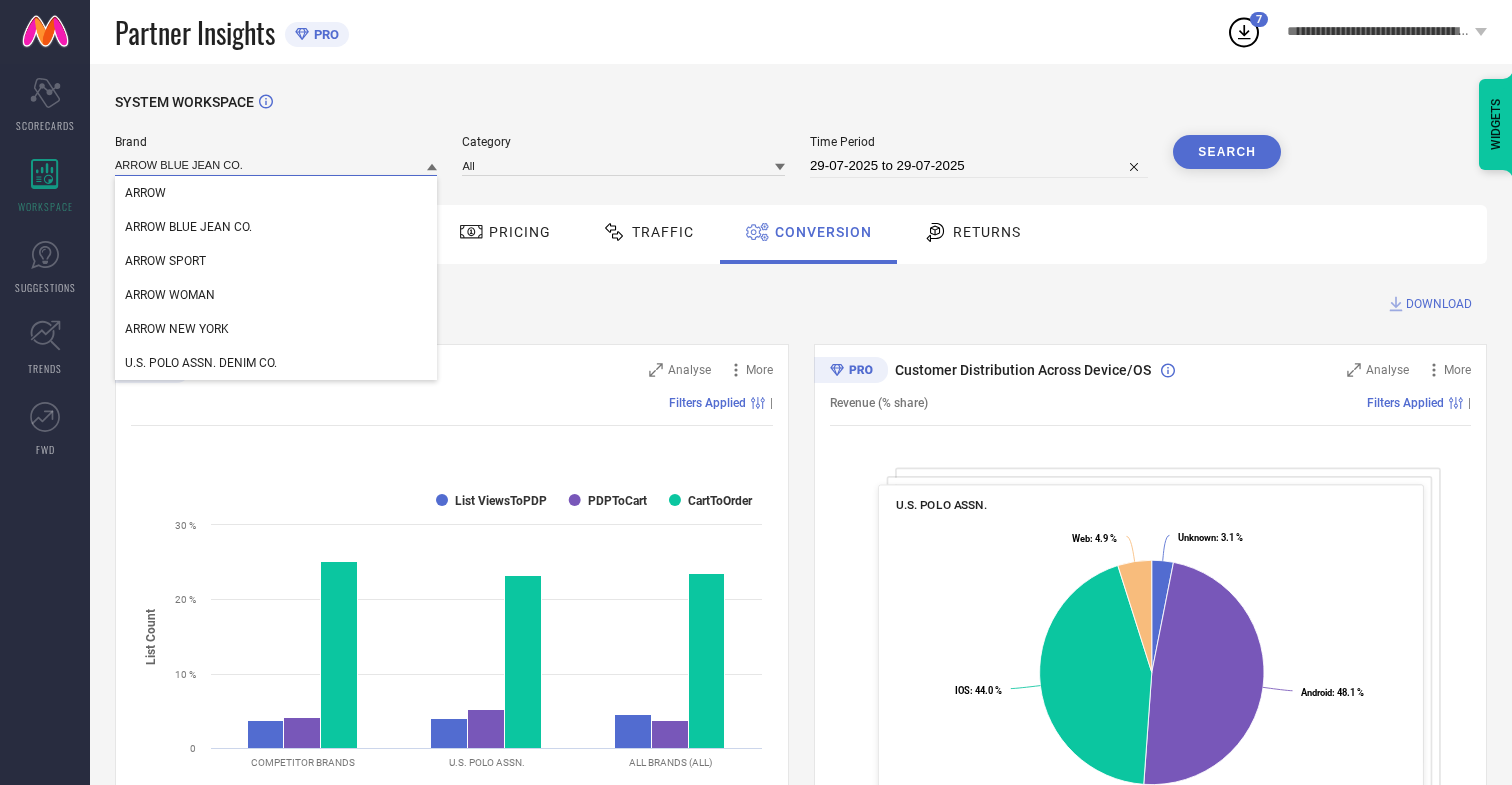 type on "ARROW BLUE JEAN CO." 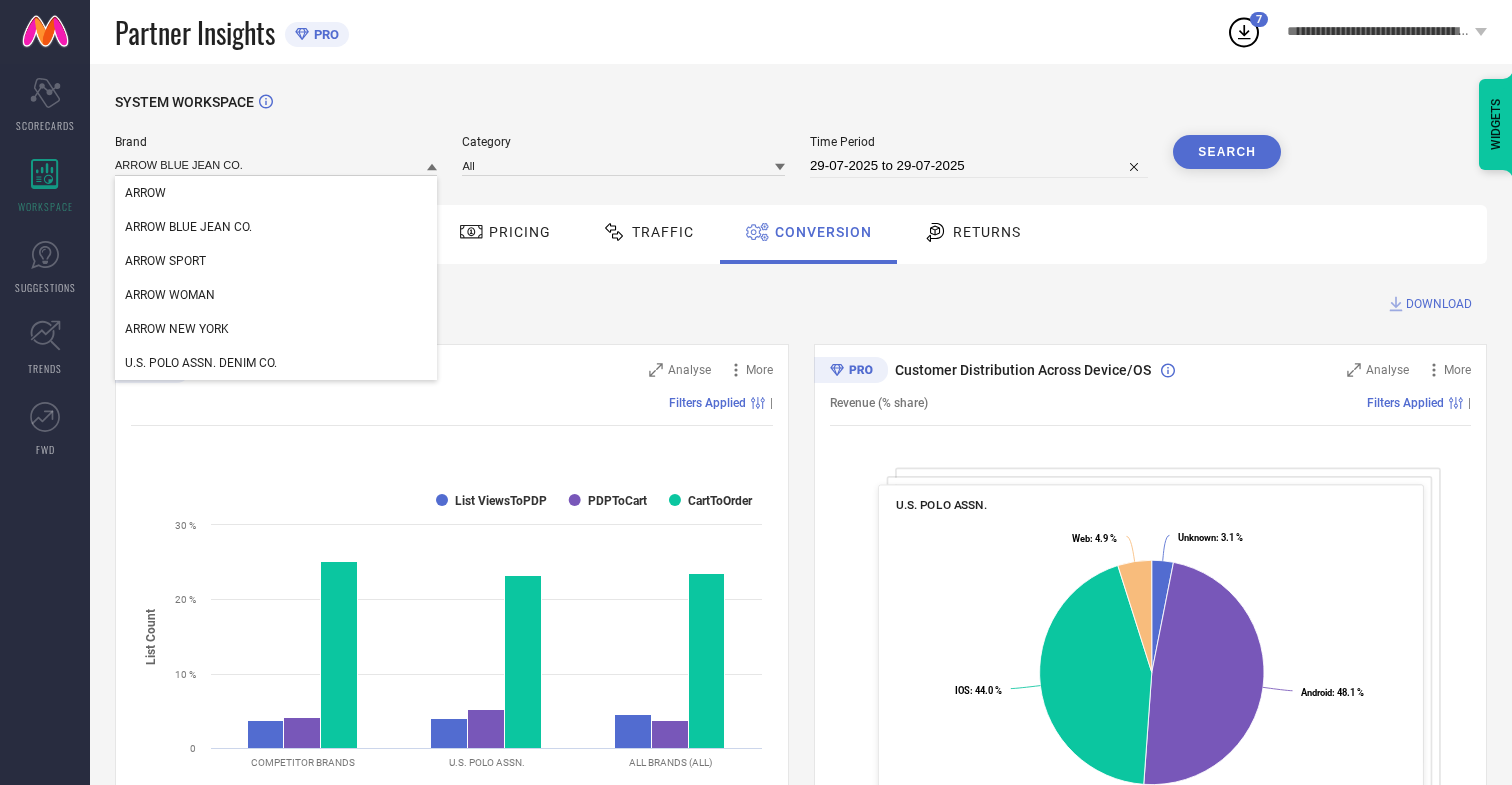 click on "ARROW BLUE JEAN CO." at bounding box center [188, 227] 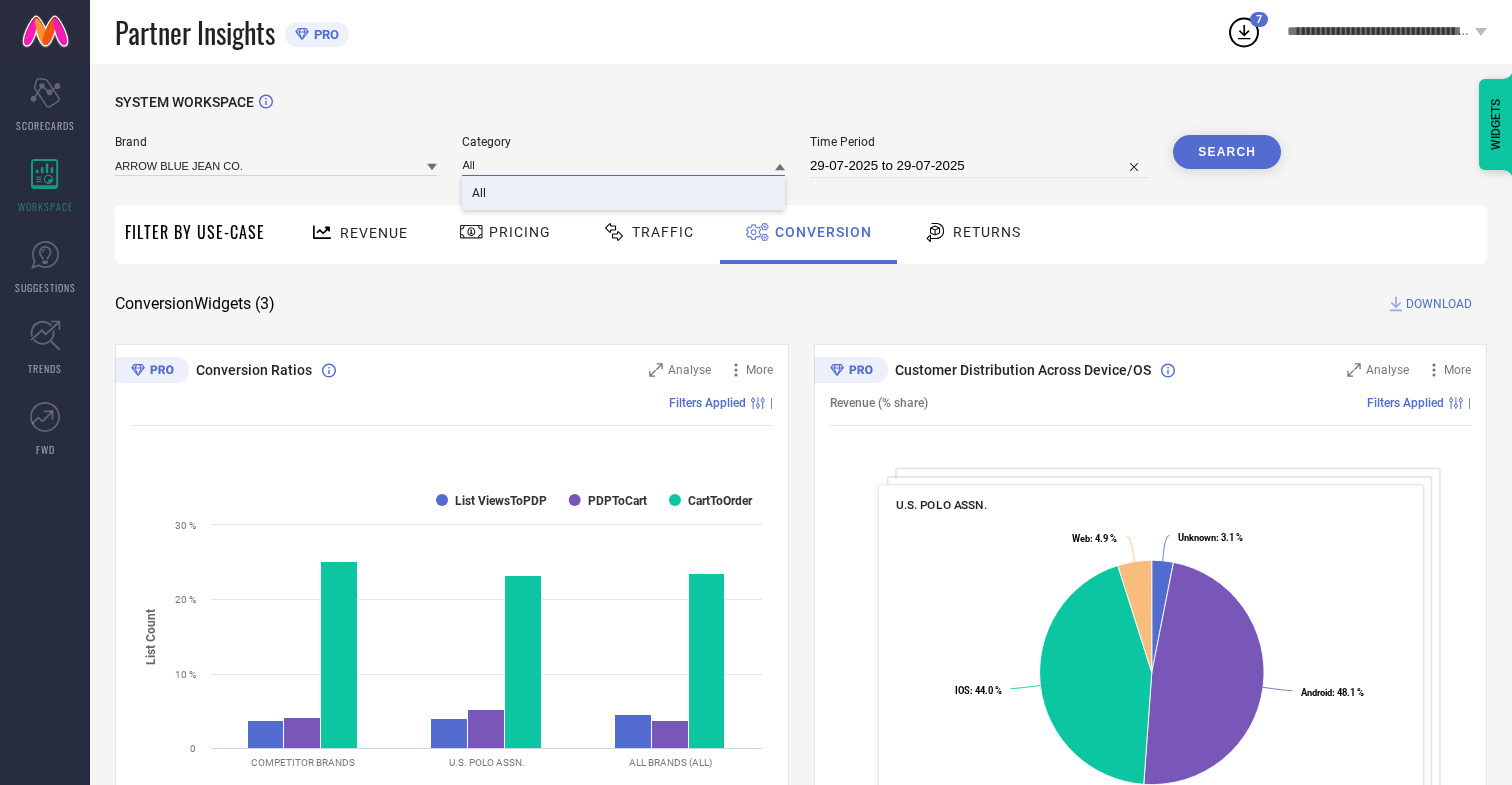 type on "All" 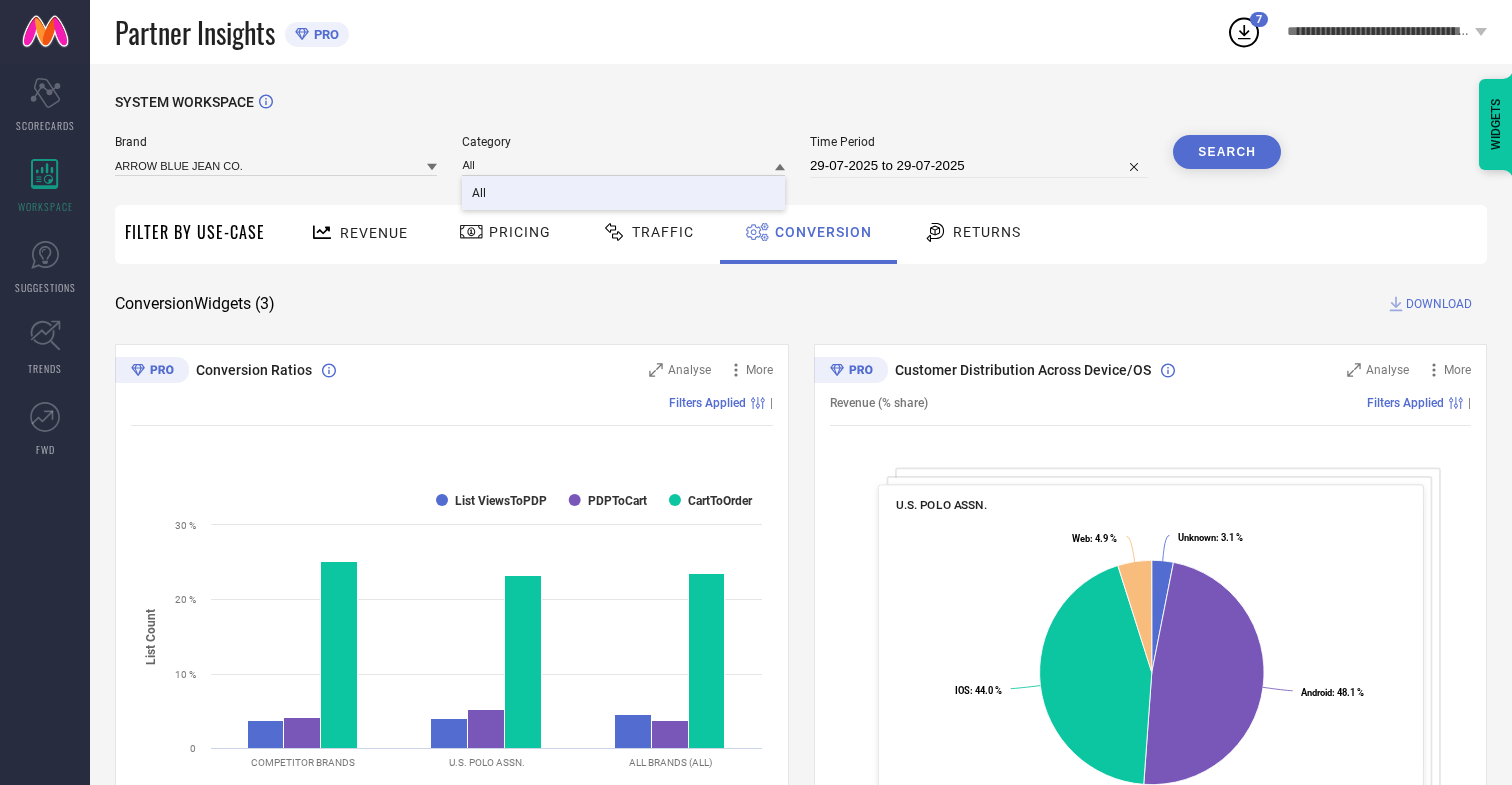click on "All" at bounding box center [479, 193] 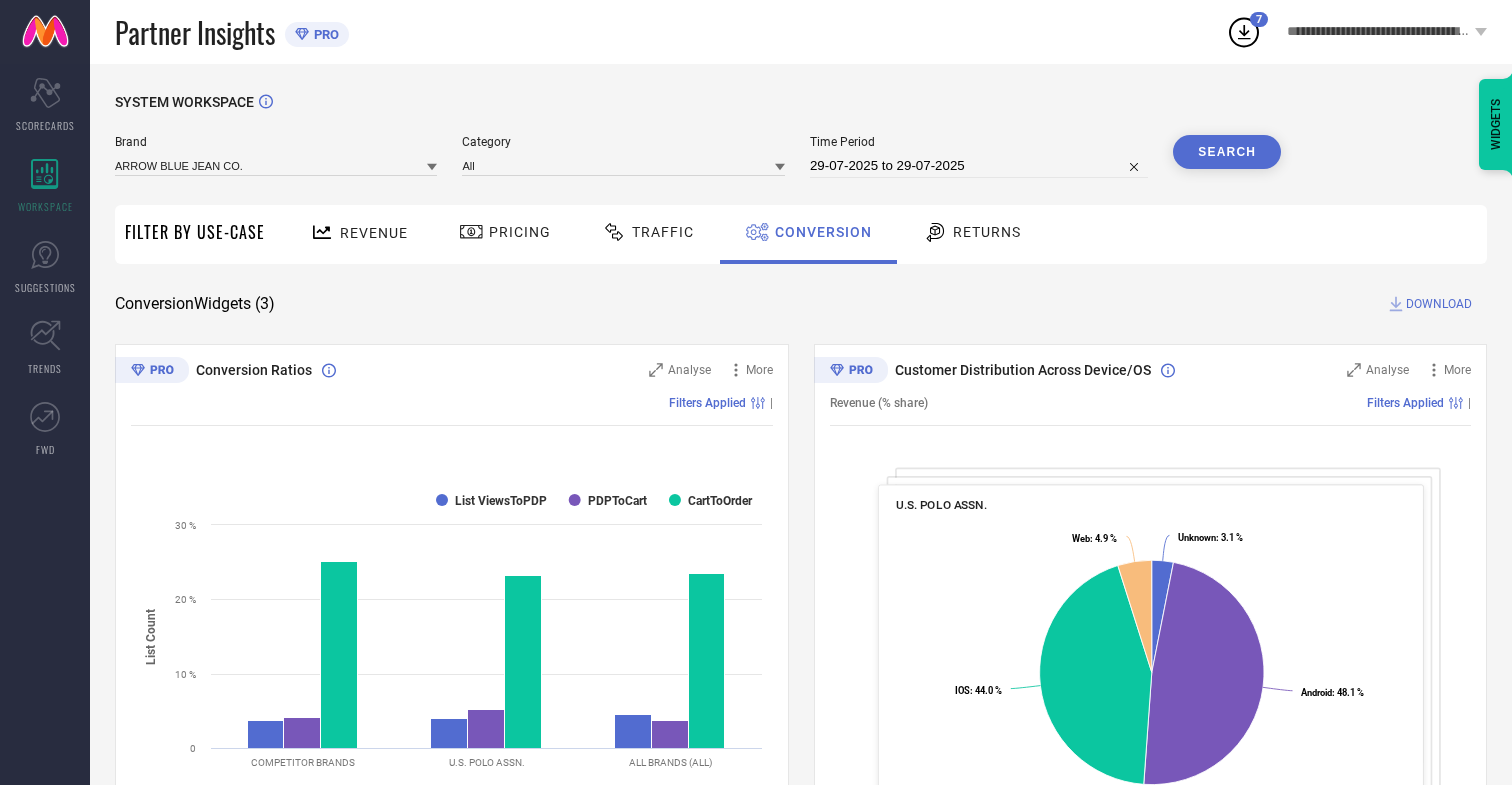 click on "Search" at bounding box center [1227, 152] 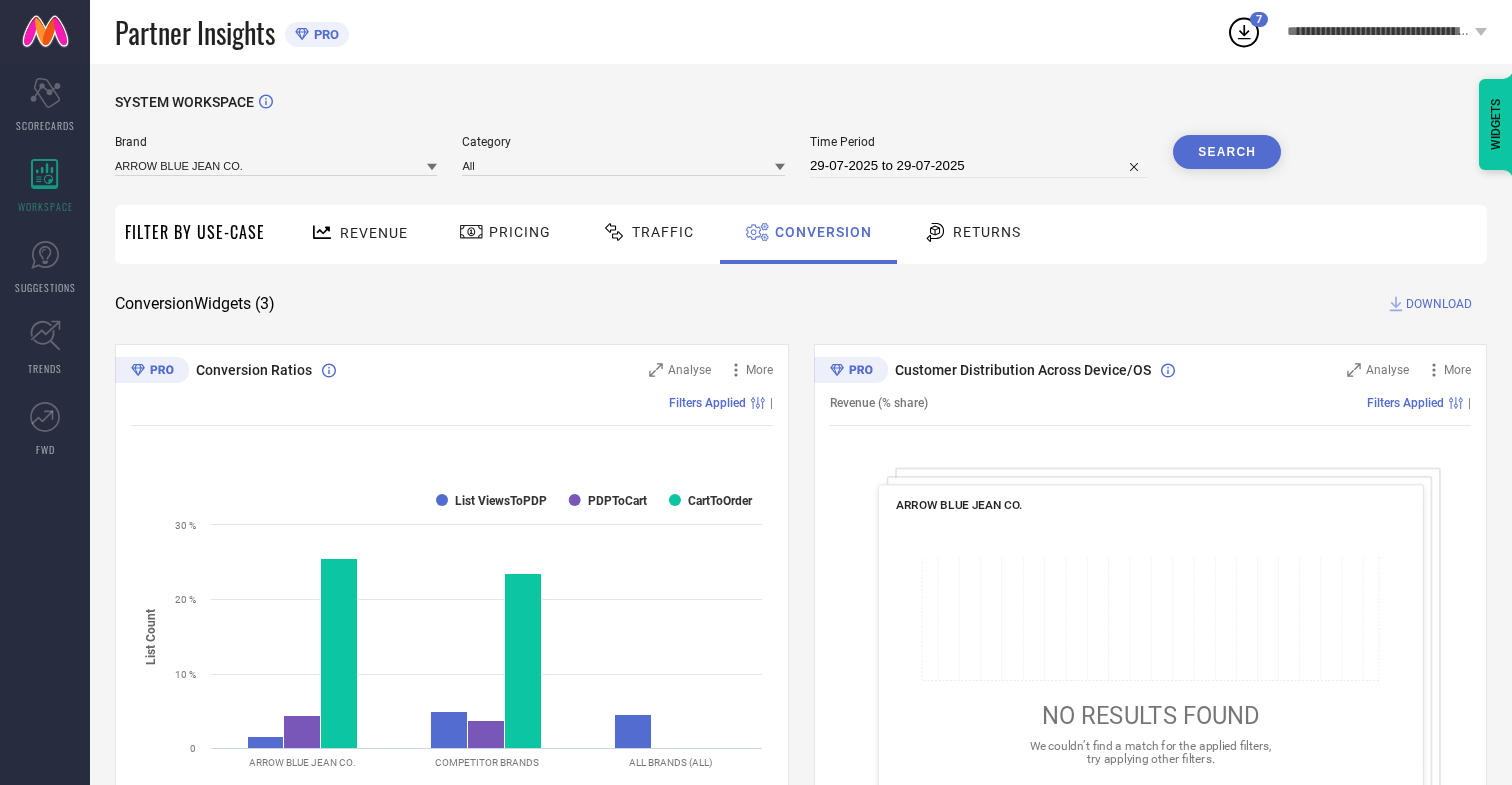 click on "DOWNLOAD" at bounding box center [1439, 304] 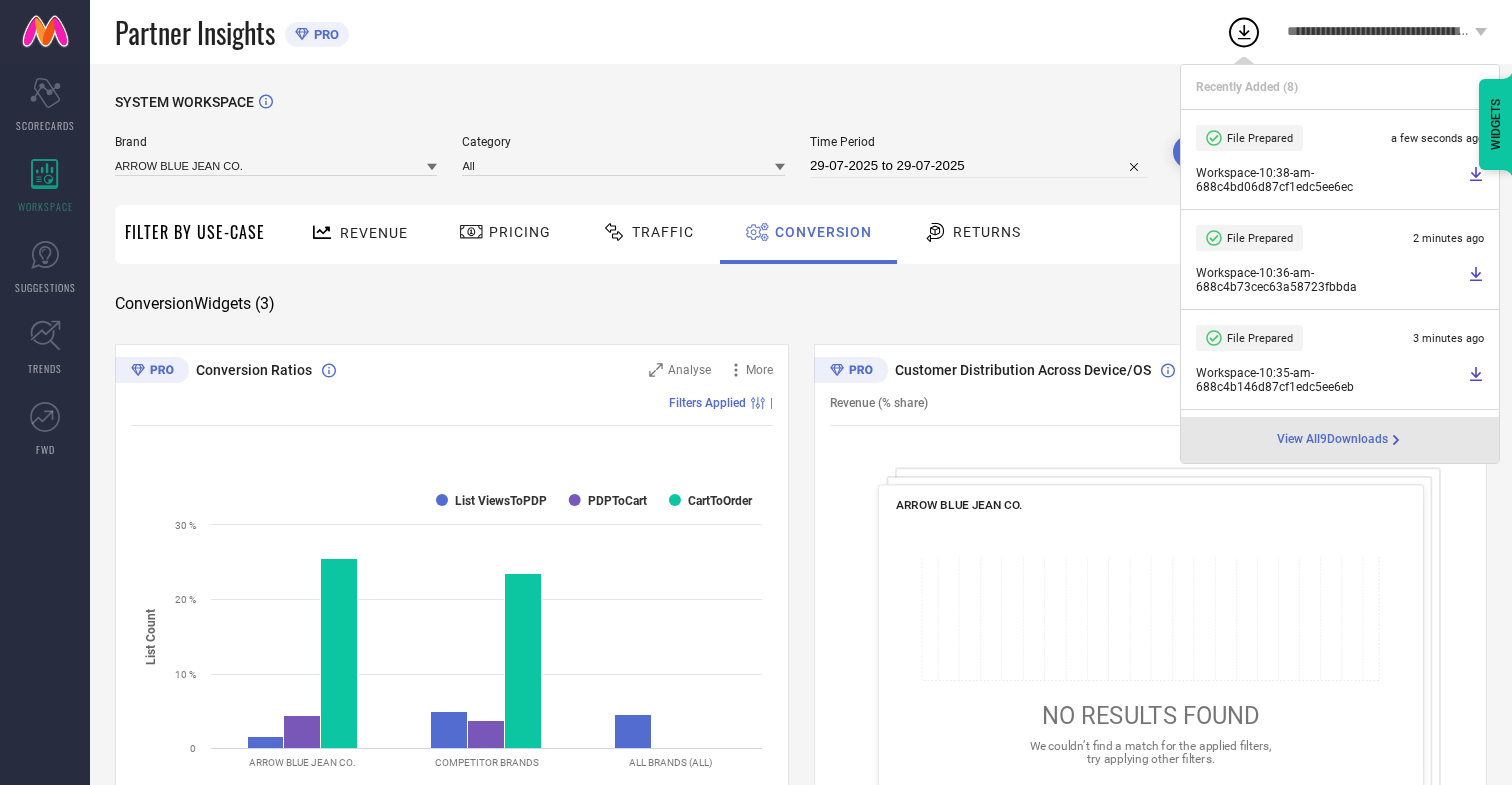 click on "Conversion" at bounding box center (823, 232) 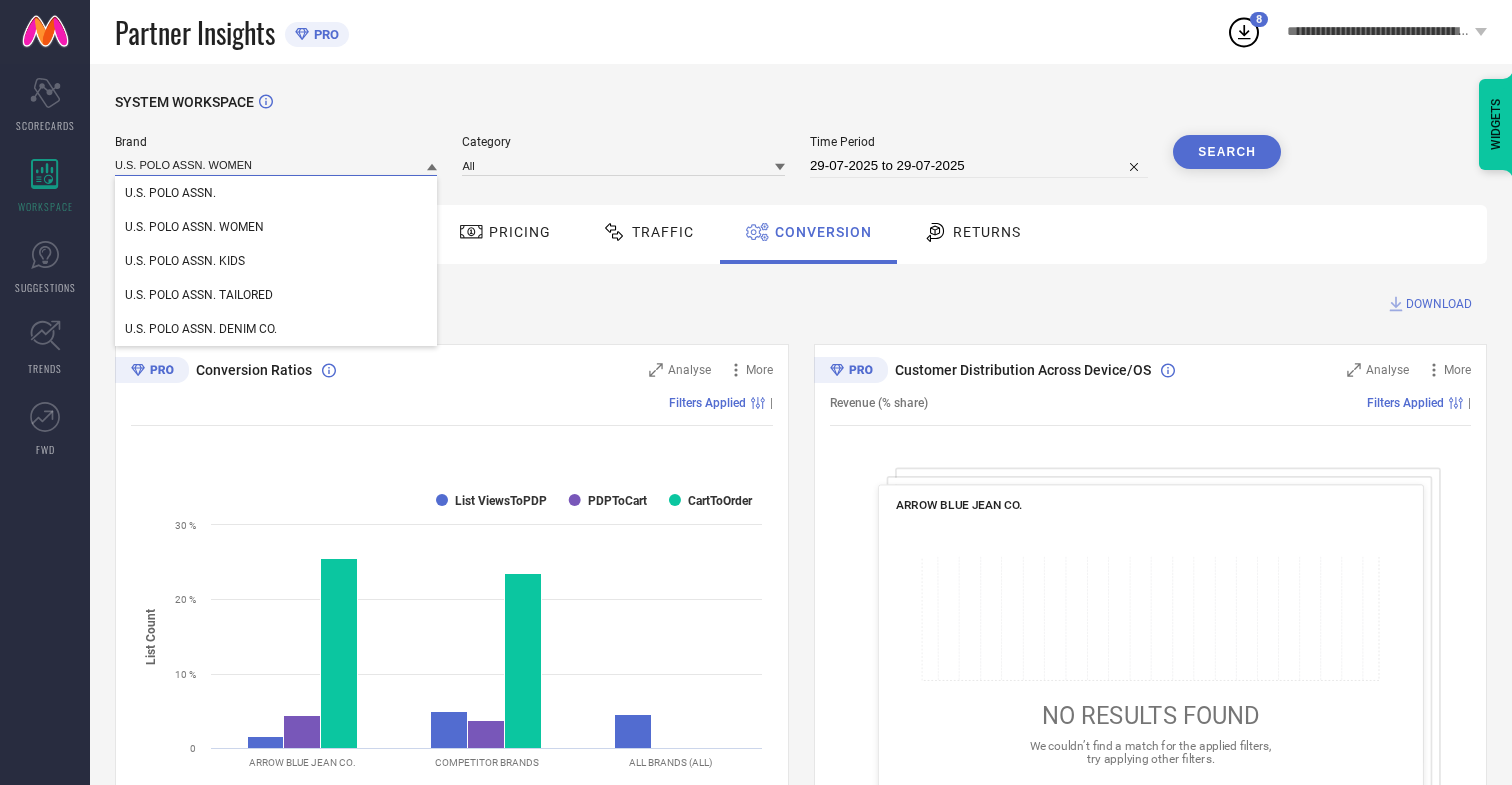 type on "U.S. POLO ASSN. WOMEN" 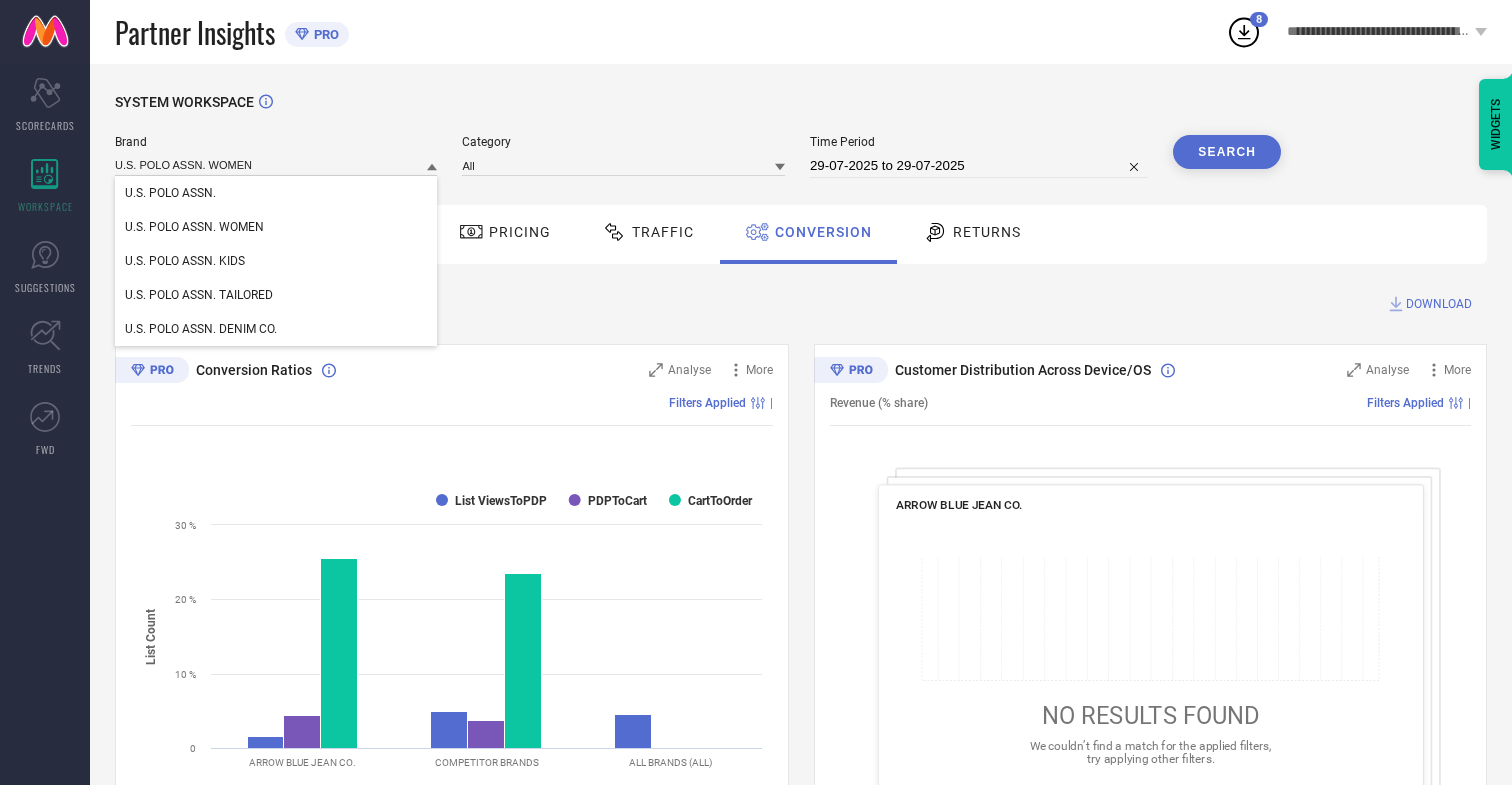 click on "U.S. POLO ASSN. WOMEN" at bounding box center (194, 227) 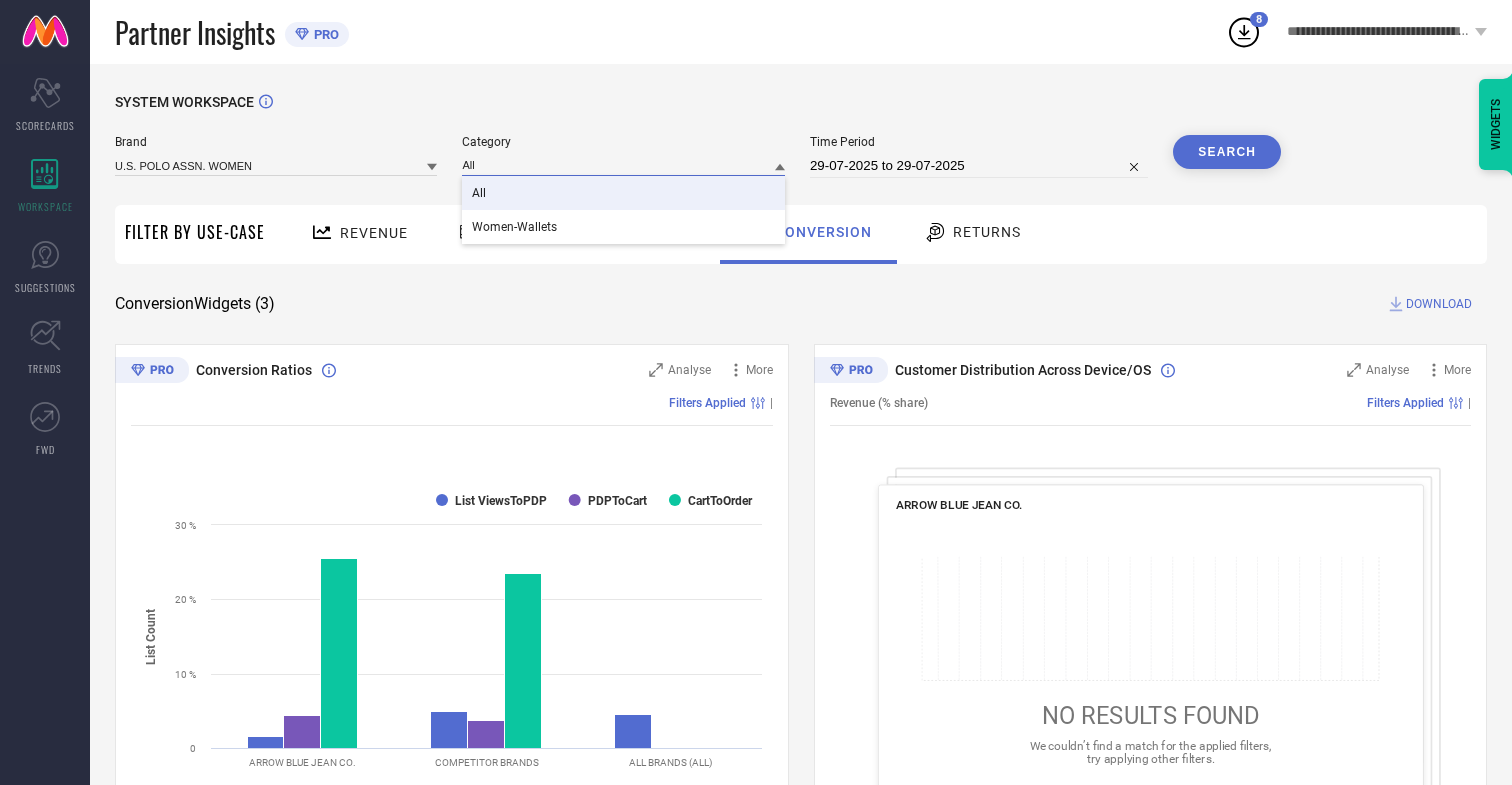 type on "All" 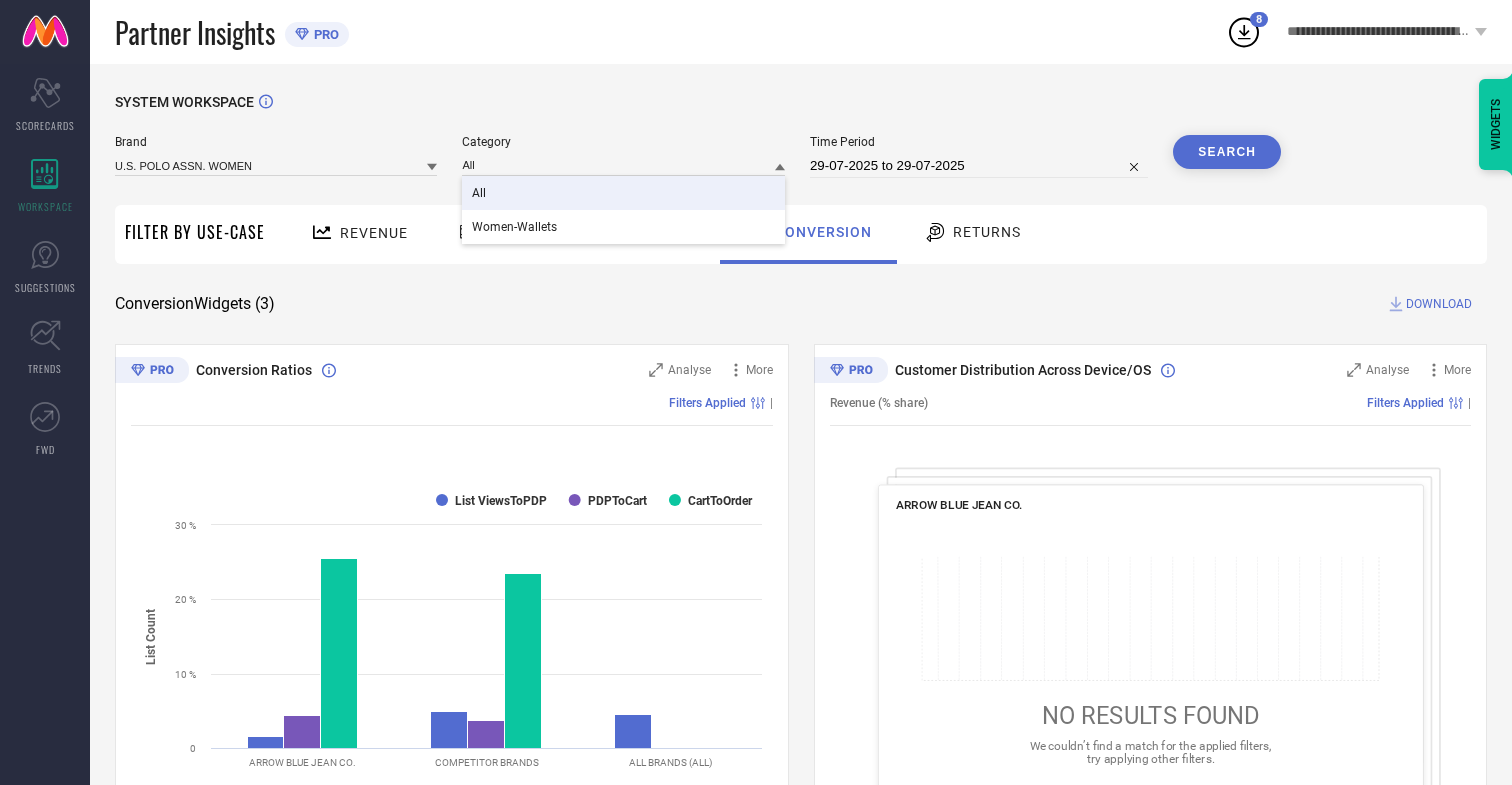 click on "All" at bounding box center (479, 193) 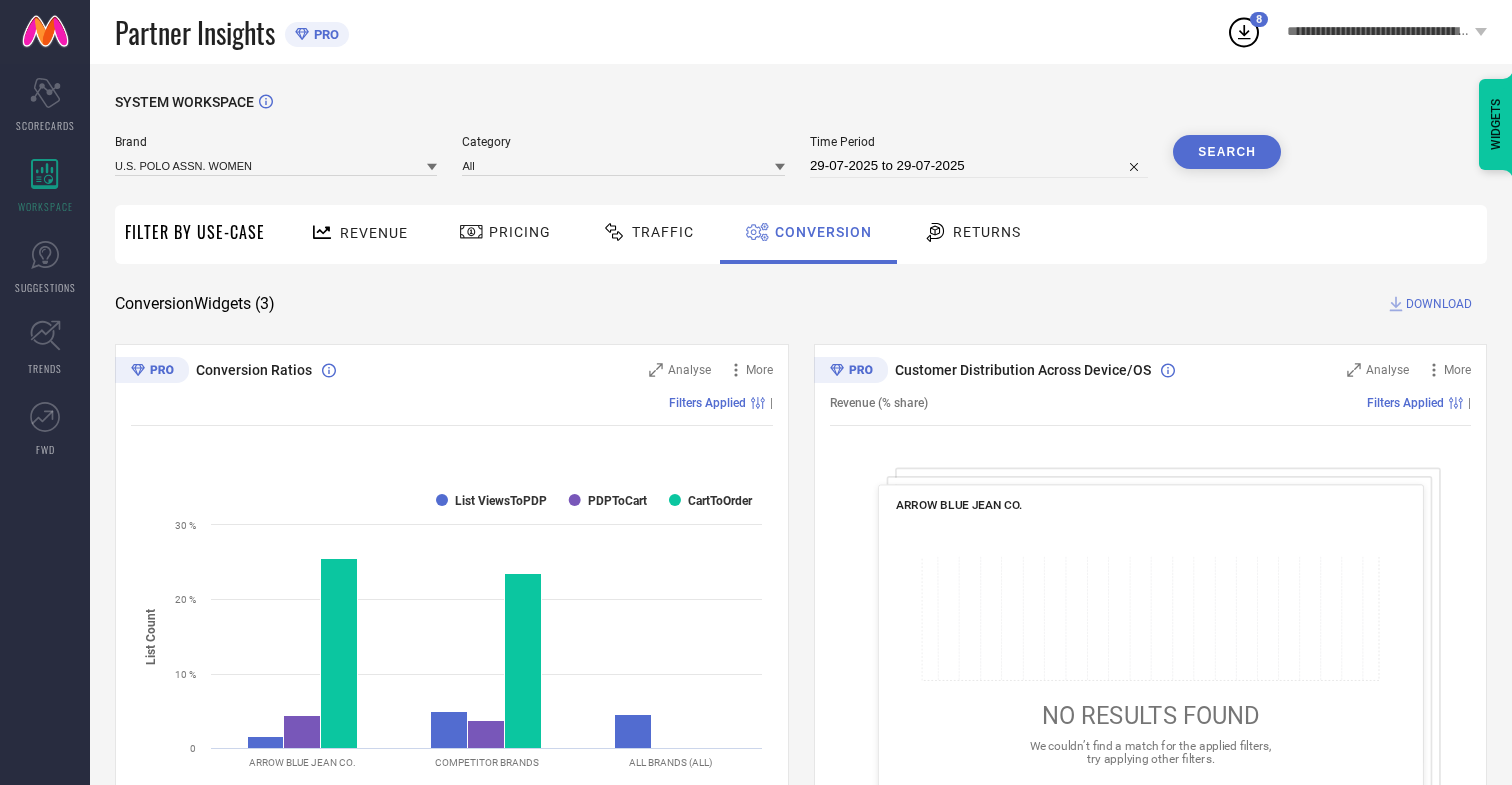 click on "Search" at bounding box center [1227, 152] 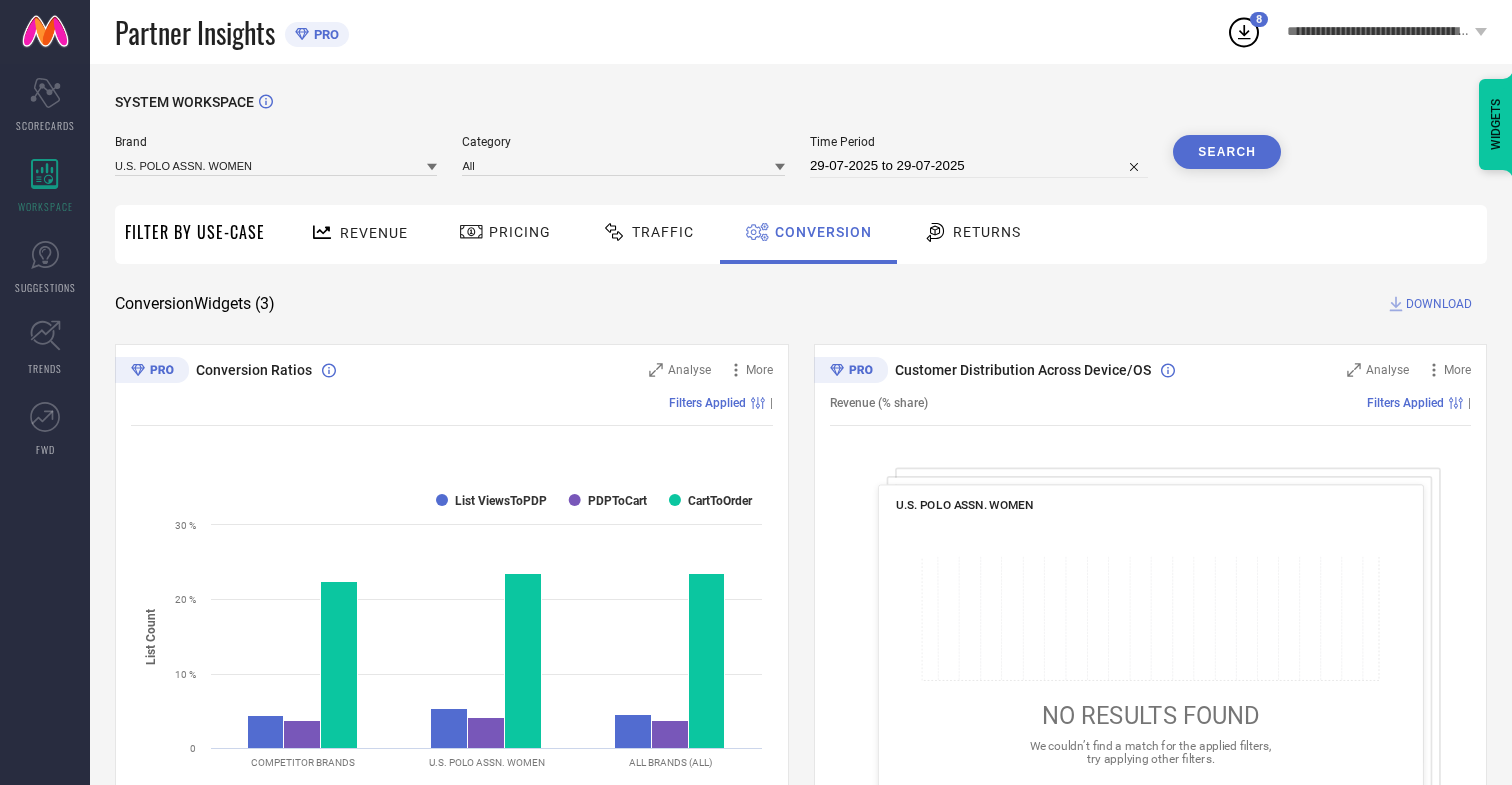 click on "DOWNLOAD" at bounding box center [1439, 304] 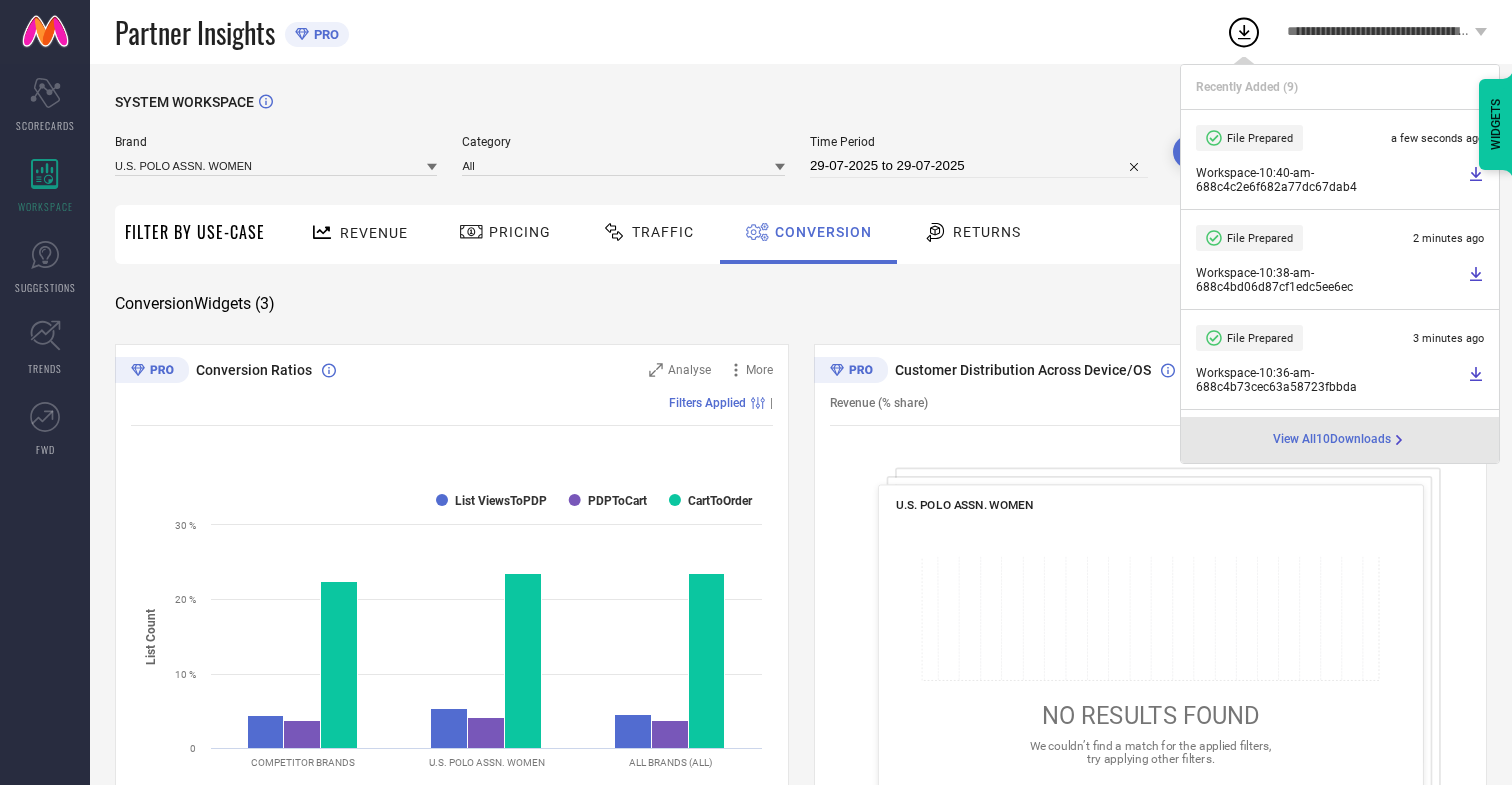 click on "Conversion" at bounding box center (823, 232) 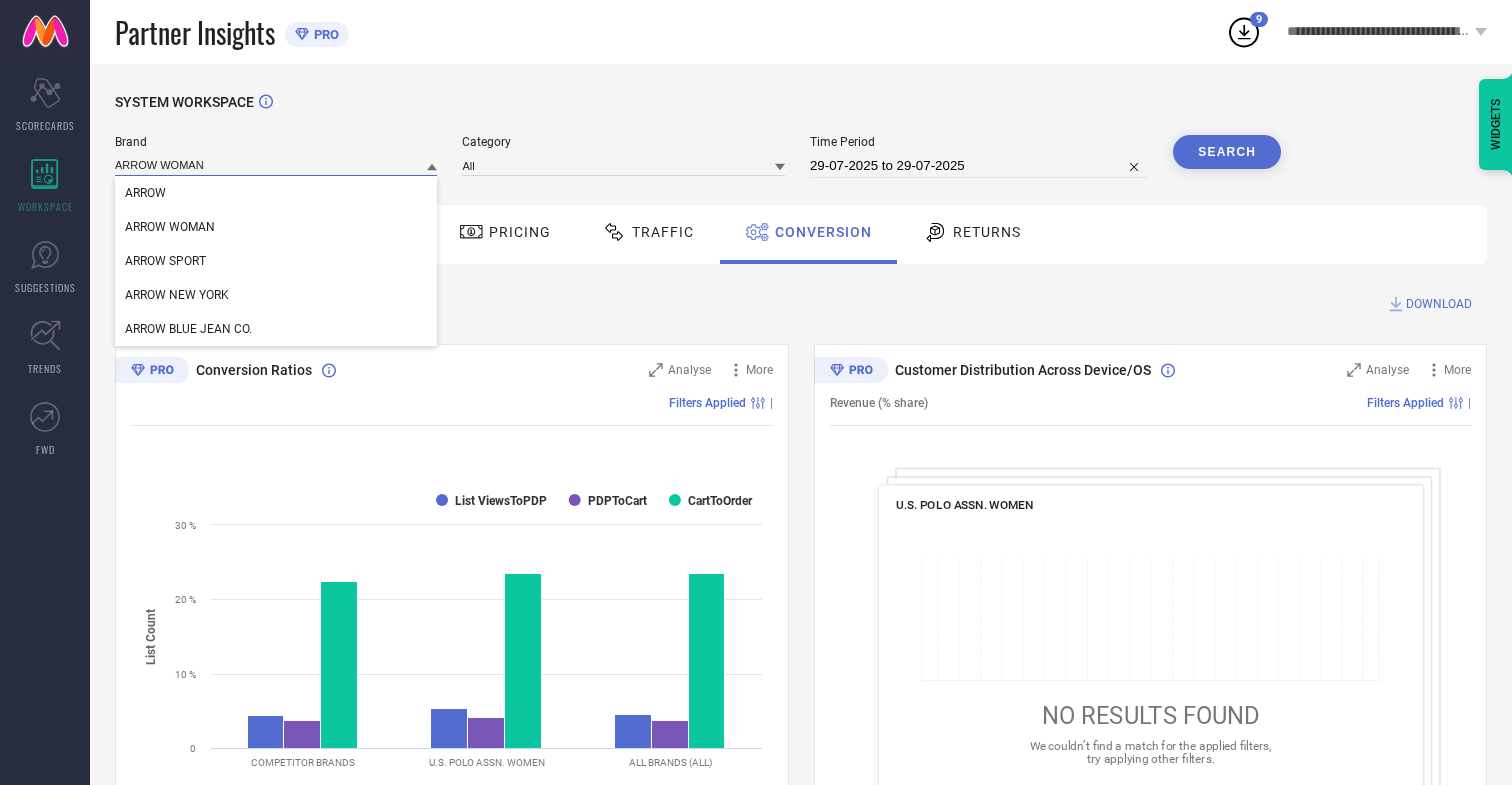 type on "ARROW WOMAN" 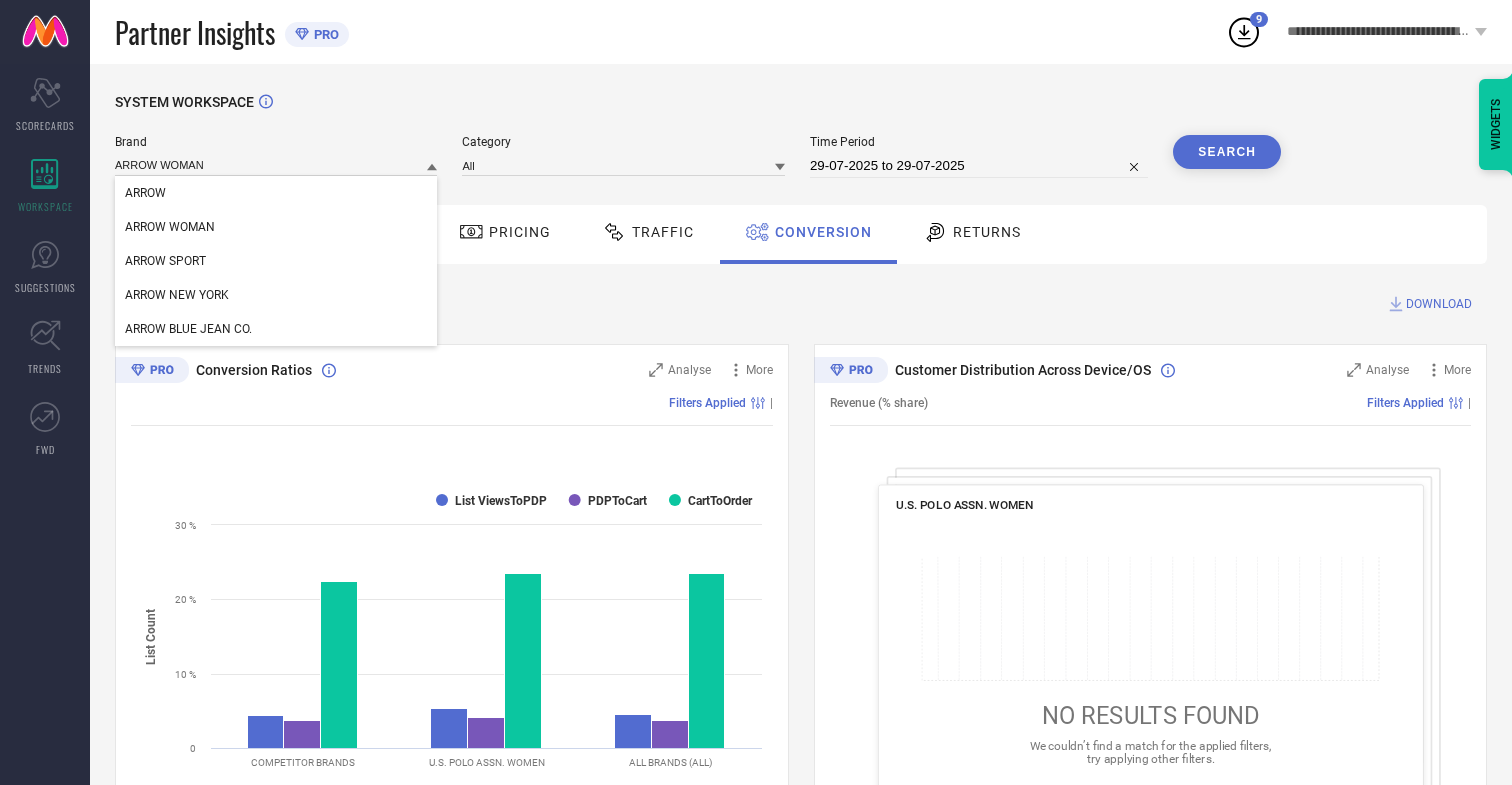 click on "ARROW WOMAN" at bounding box center [170, 227] 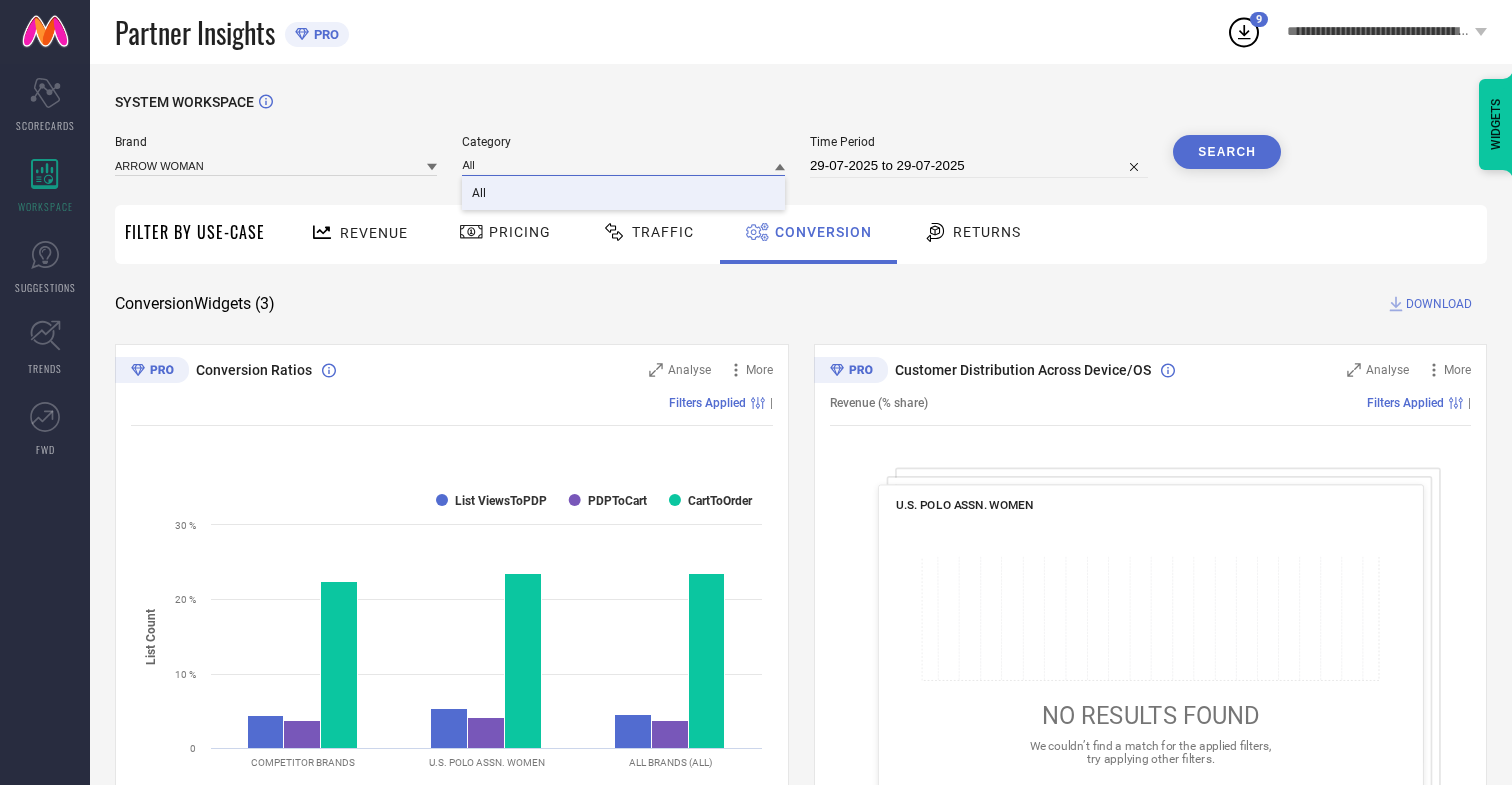 type on "All" 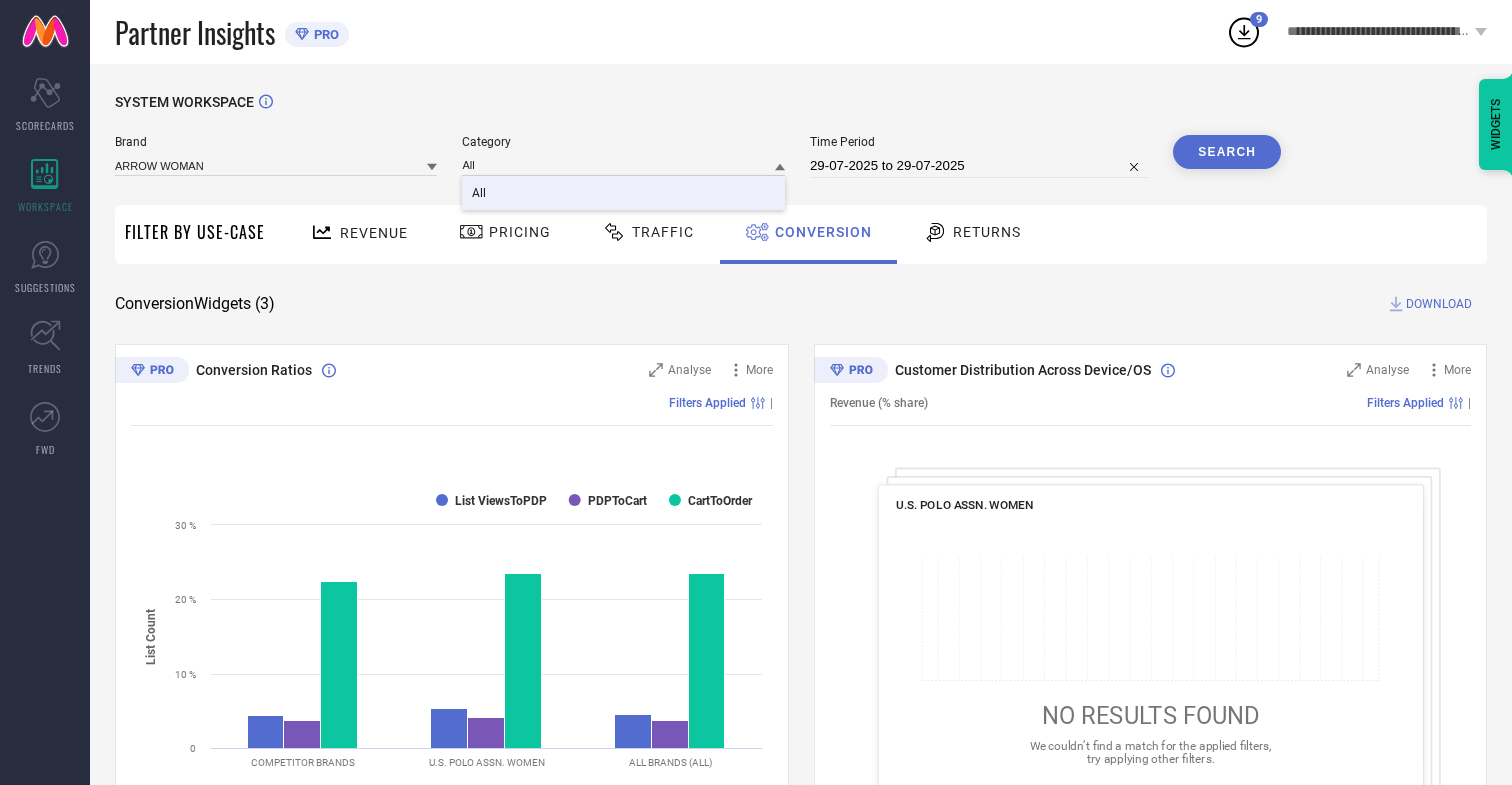 click on "All" at bounding box center (479, 193) 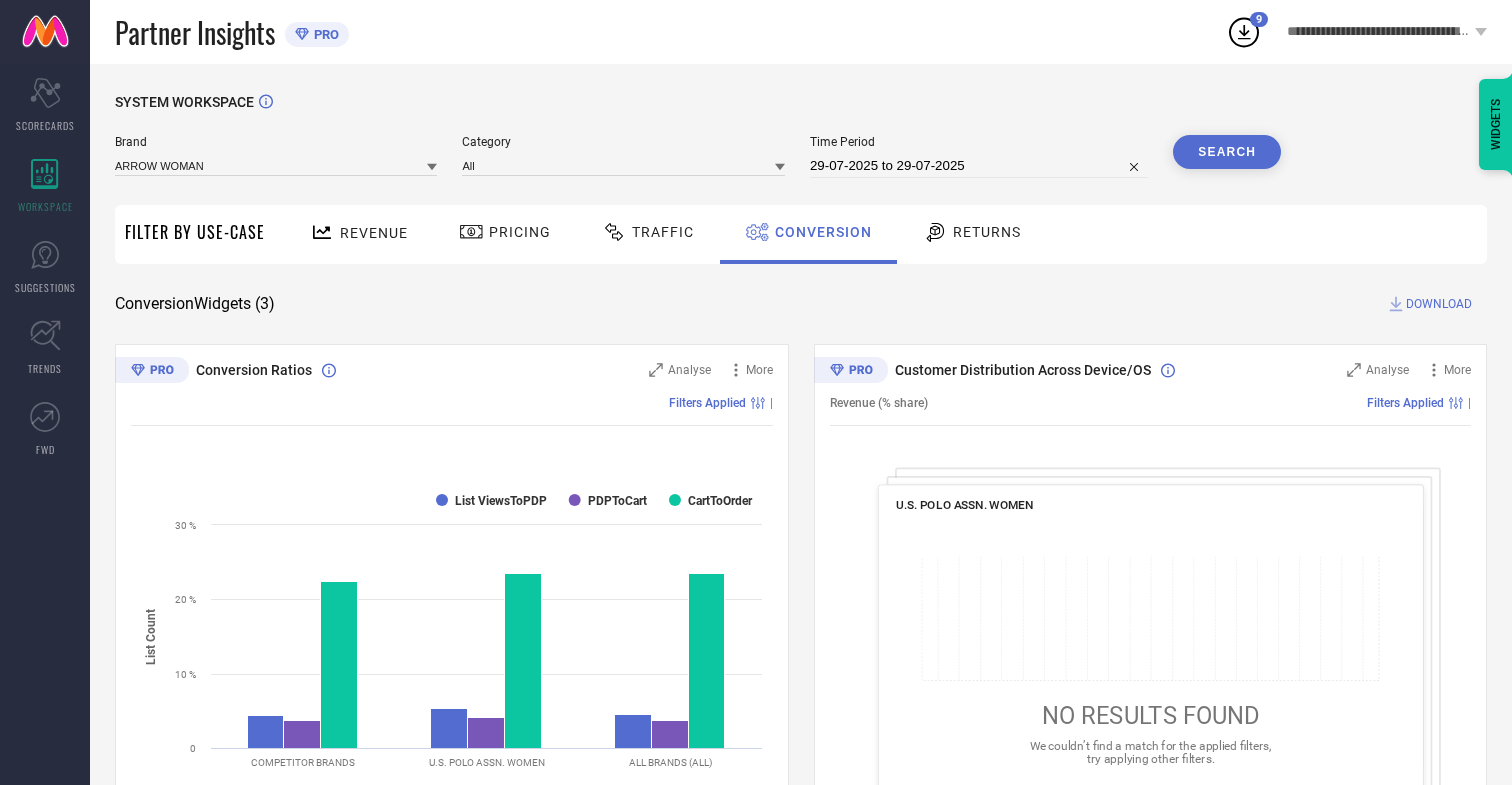 click on "Search" at bounding box center (1227, 152) 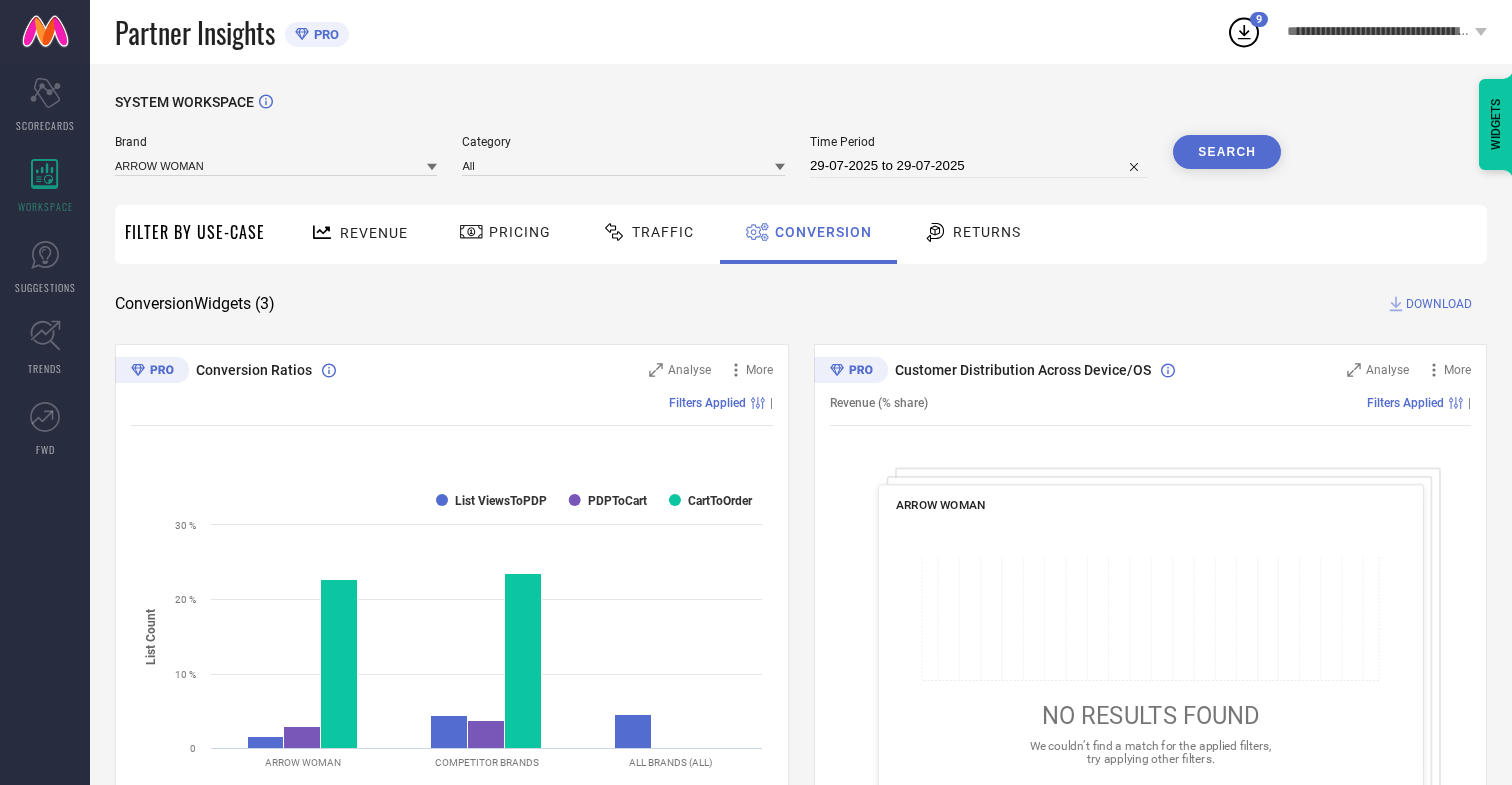 click on "DOWNLOAD" at bounding box center [1439, 304] 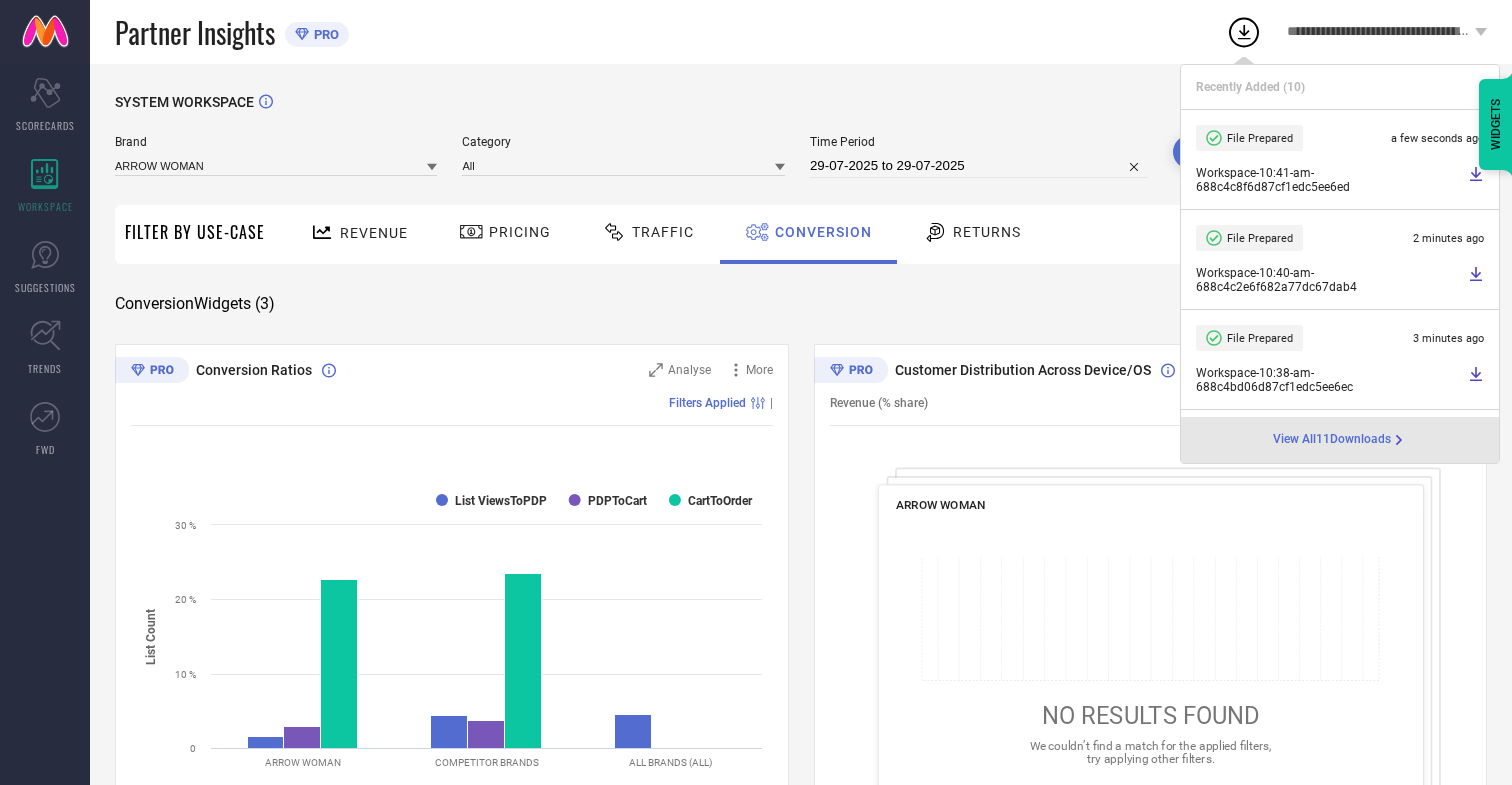 click on "Conversion" at bounding box center [823, 232] 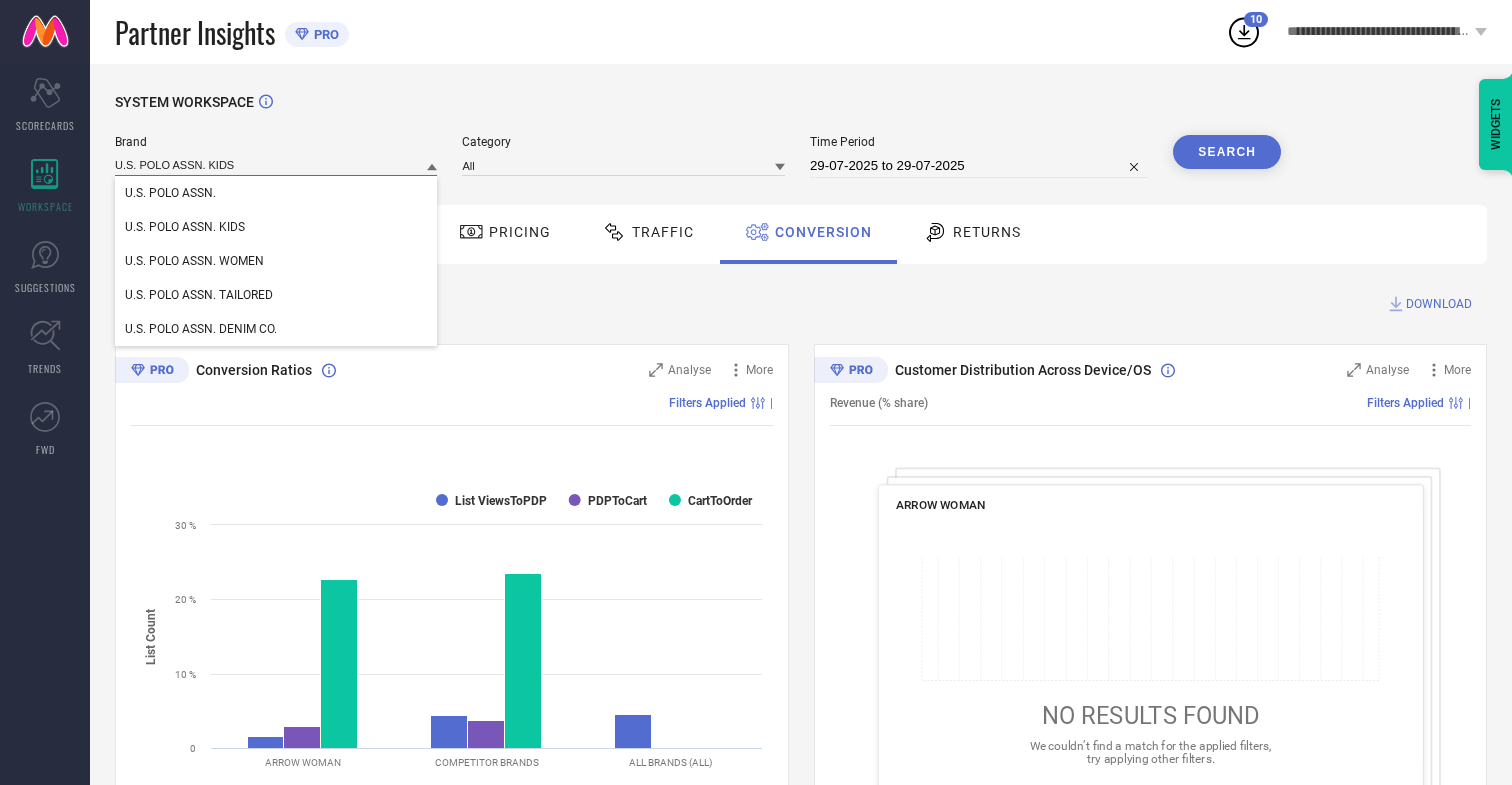 type on "U.S. POLO ASSN. KIDS" 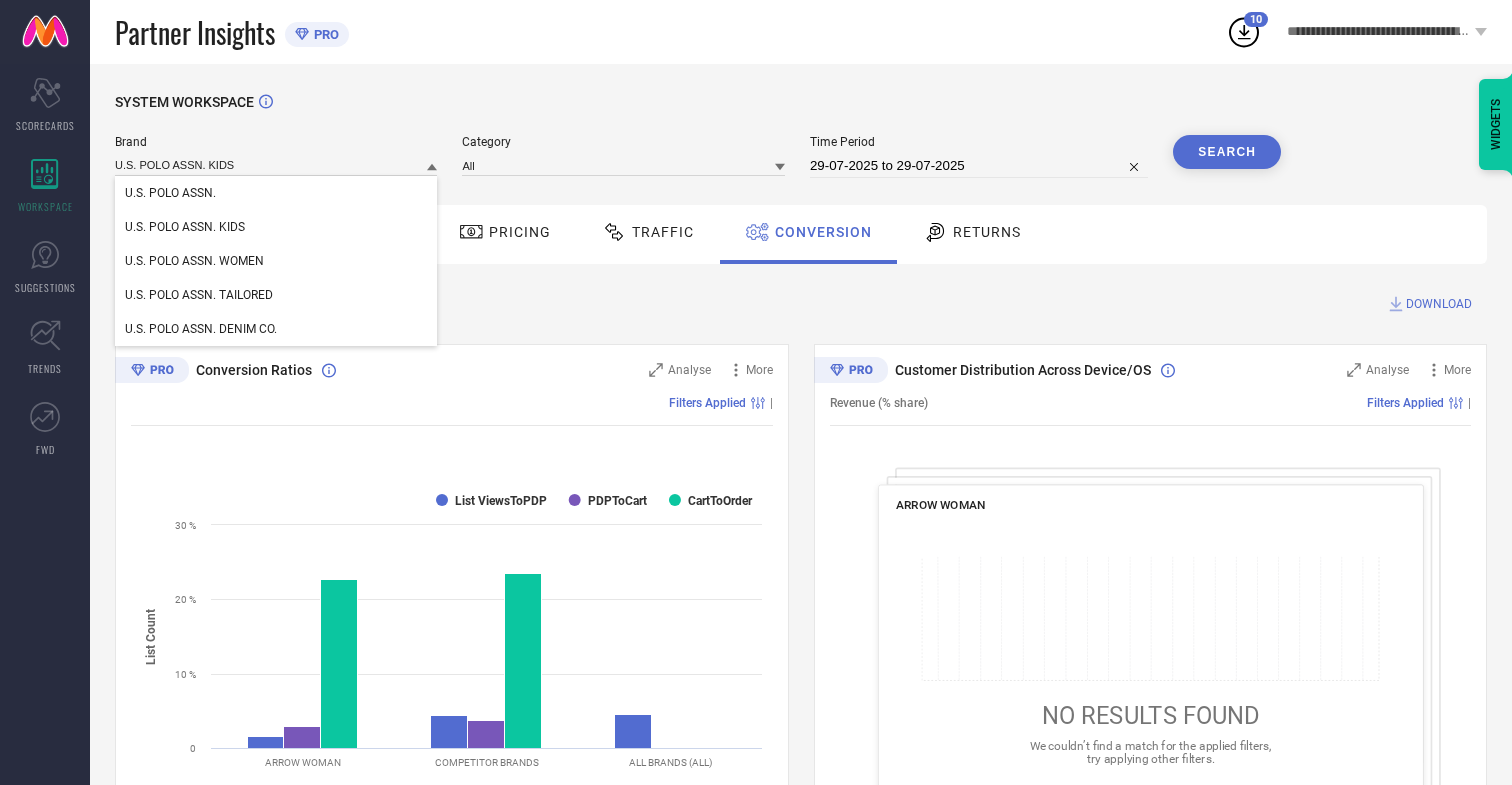 click on "U.S. POLO ASSN. KIDS" at bounding box center (185, 227) 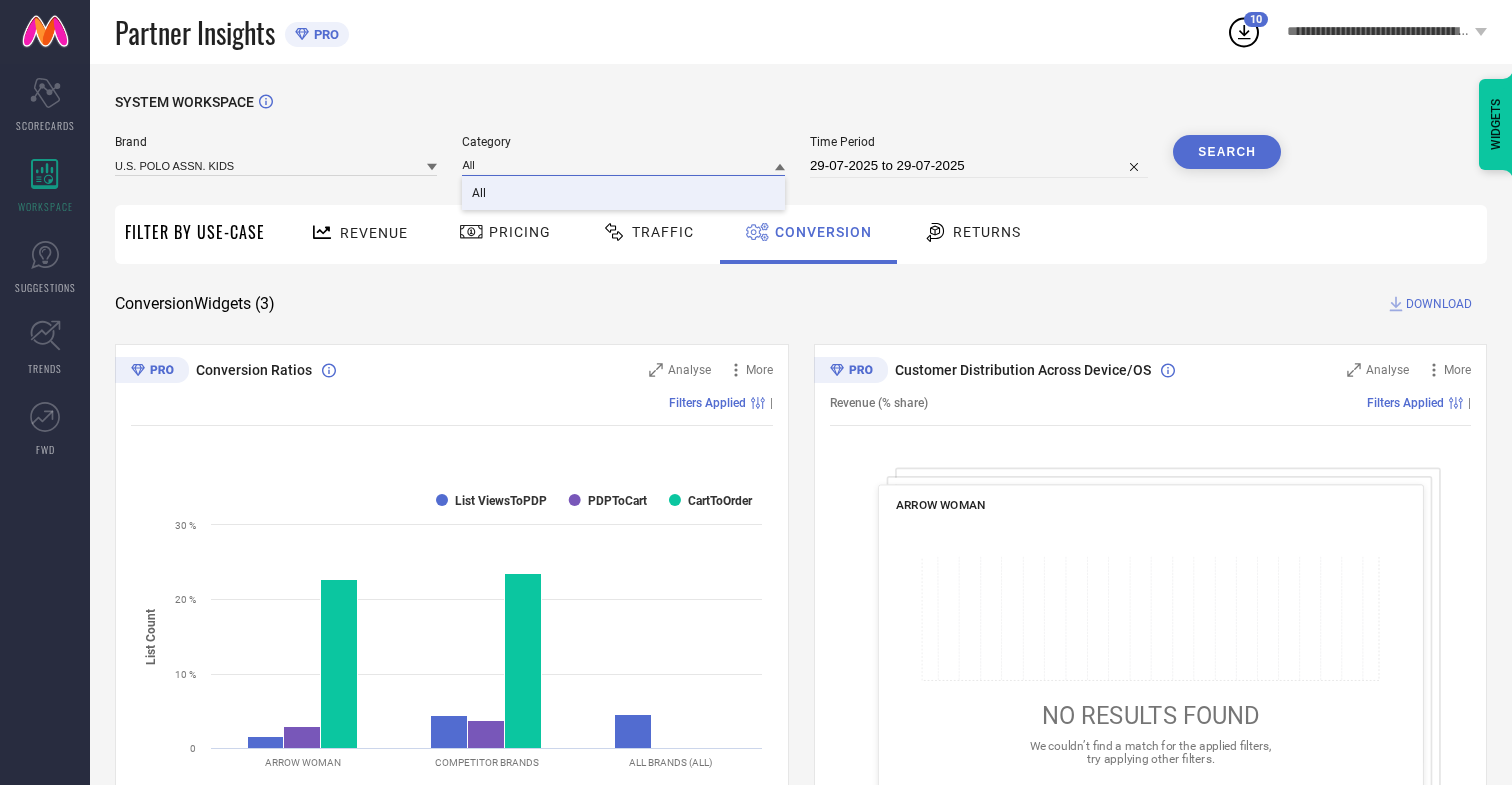 type on "All" 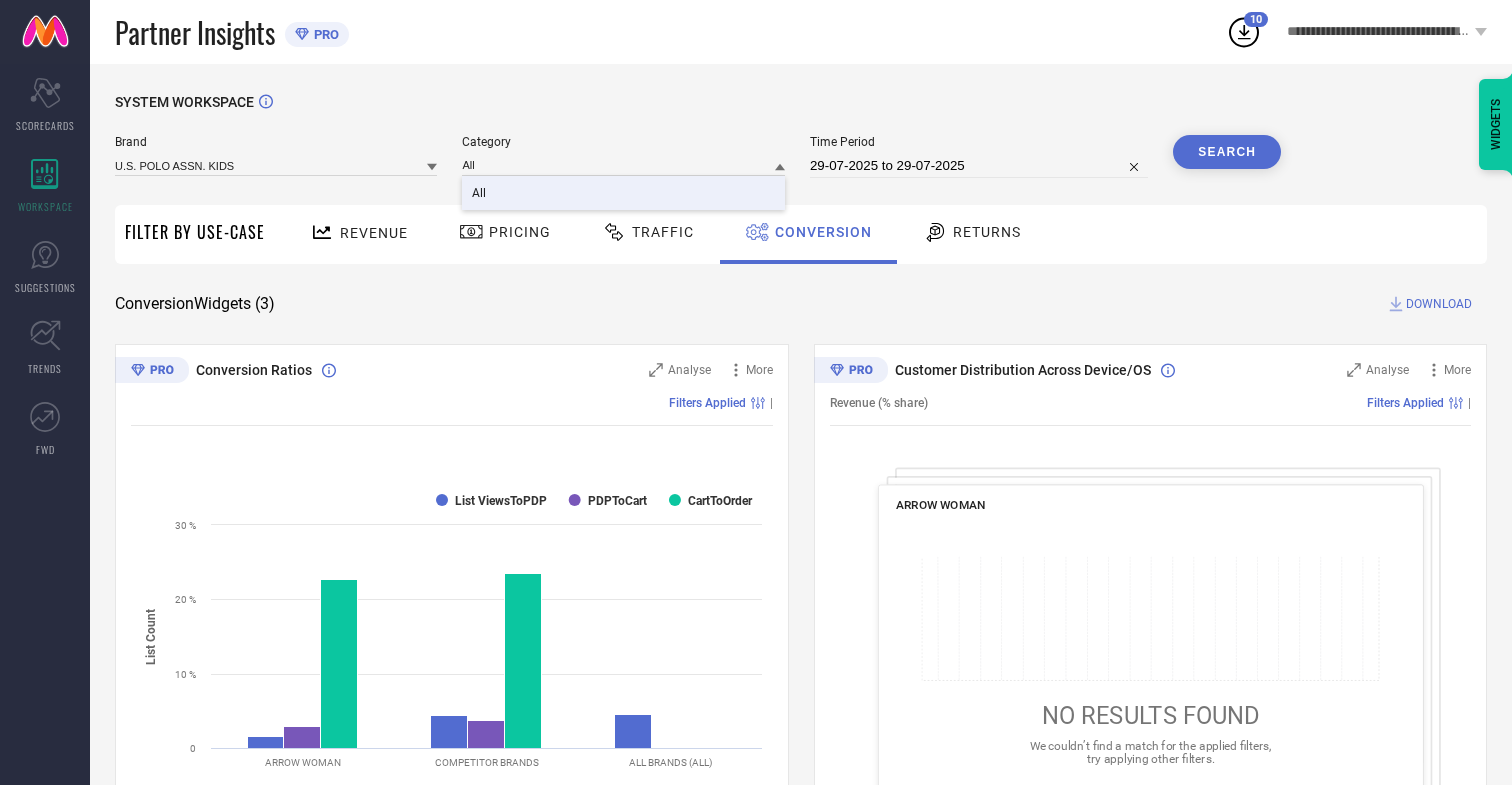 click on "All" at bounding box center [479, 193] 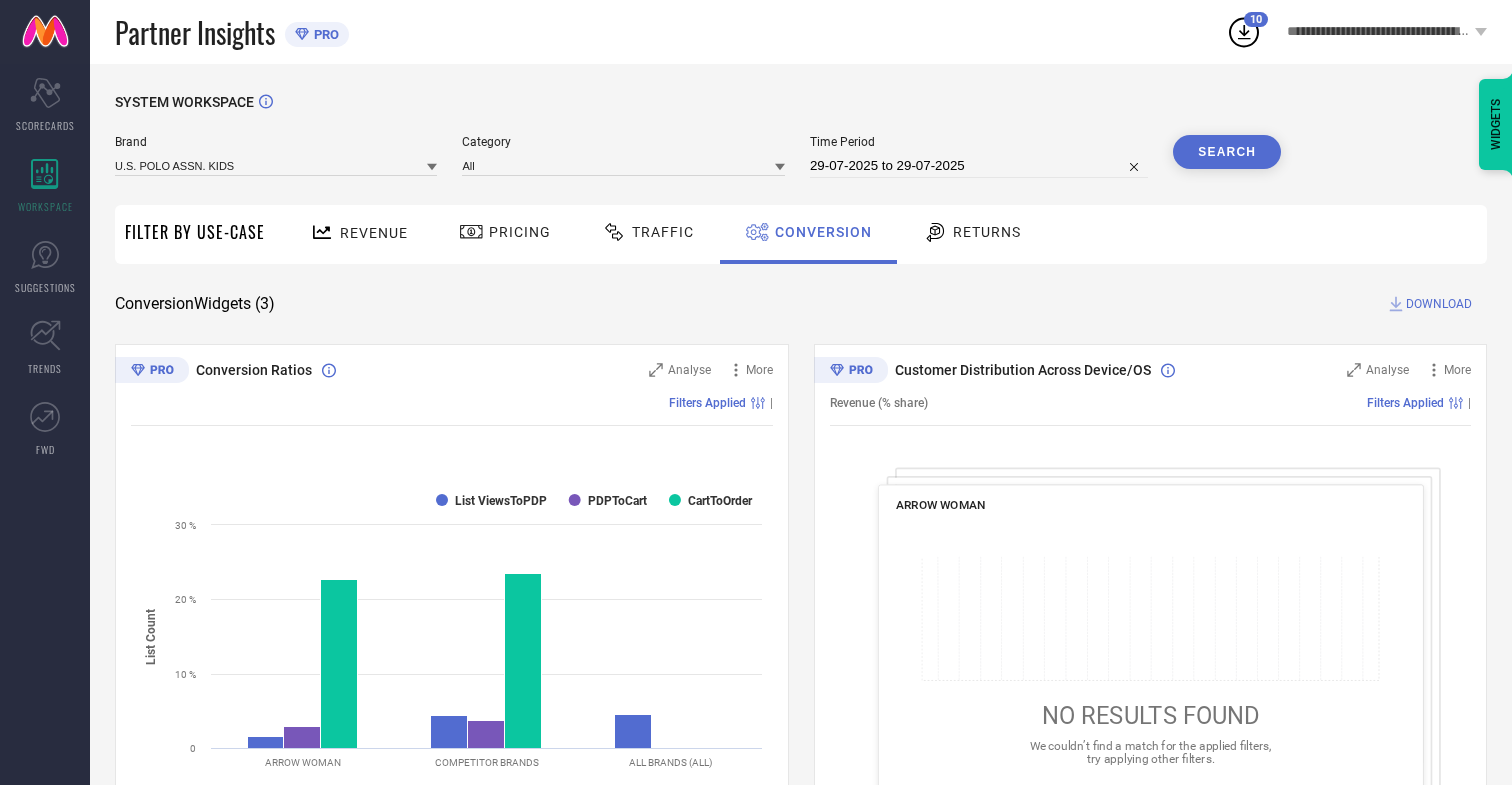 click on "Search" at bounding box center (1227, 152) 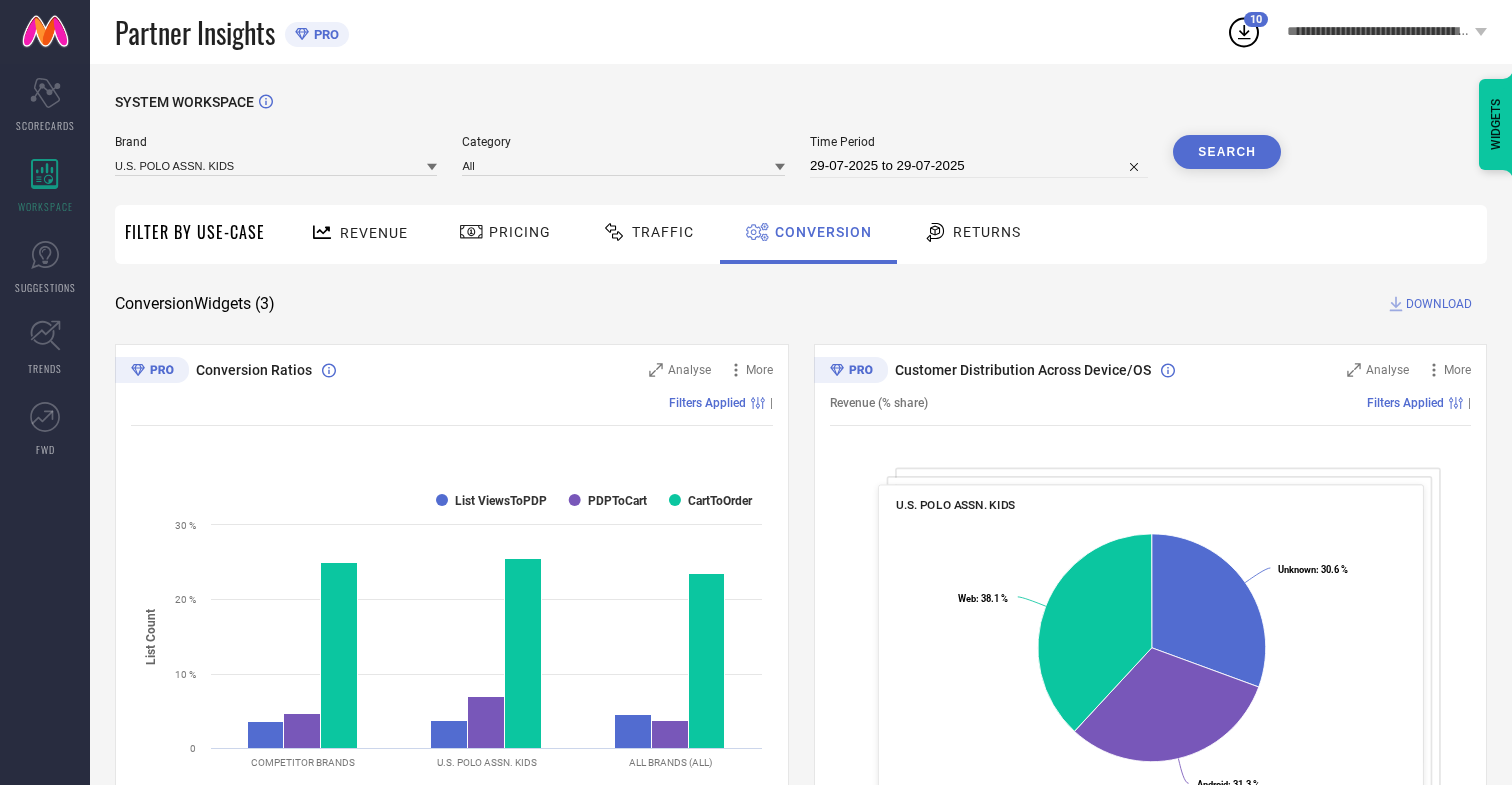 click on "DOWNLOAD" at bounding box center [1439, 304] 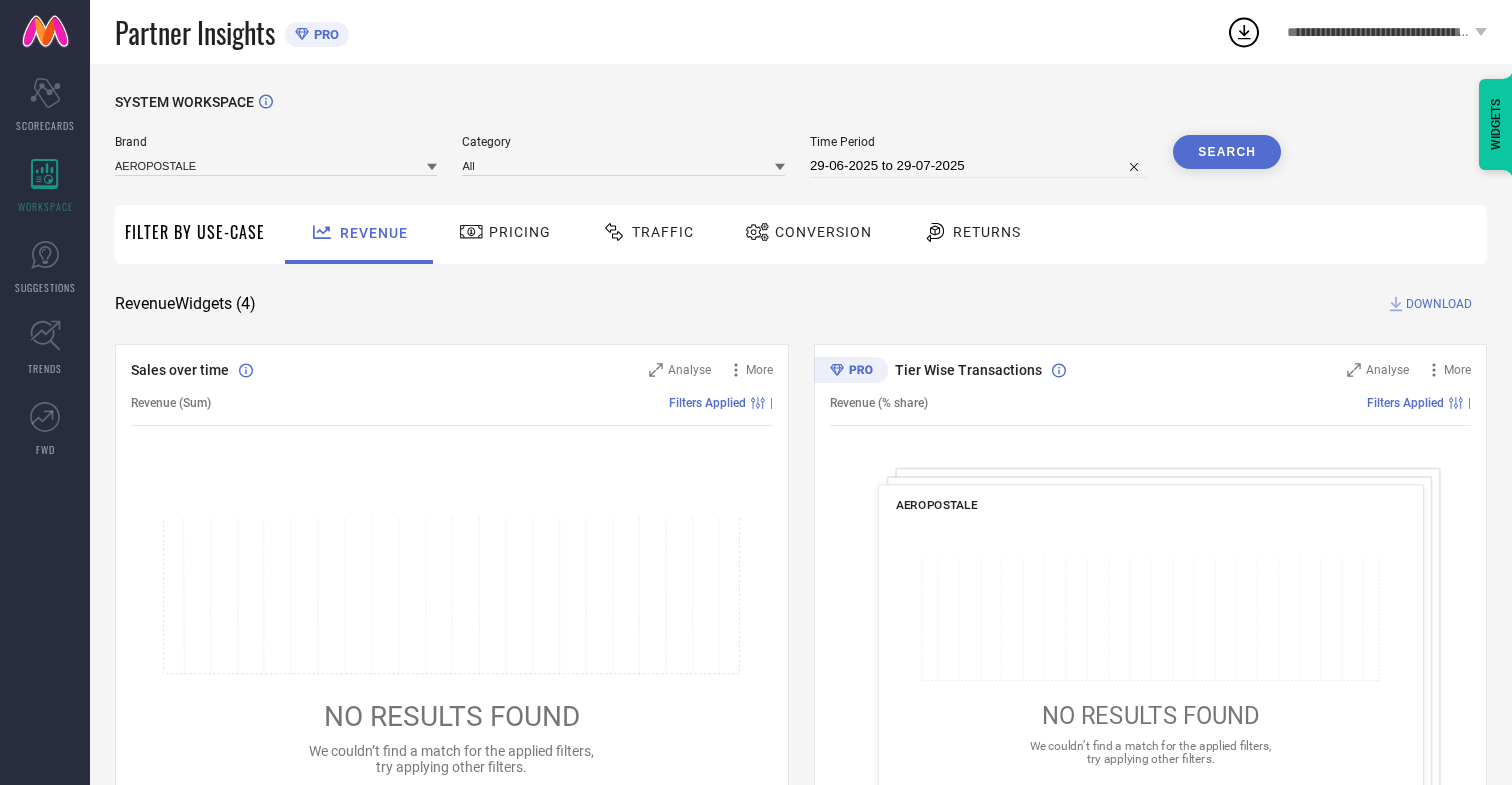 scroll, scrollTop: 0, scrollLeft: 0, axis: both 